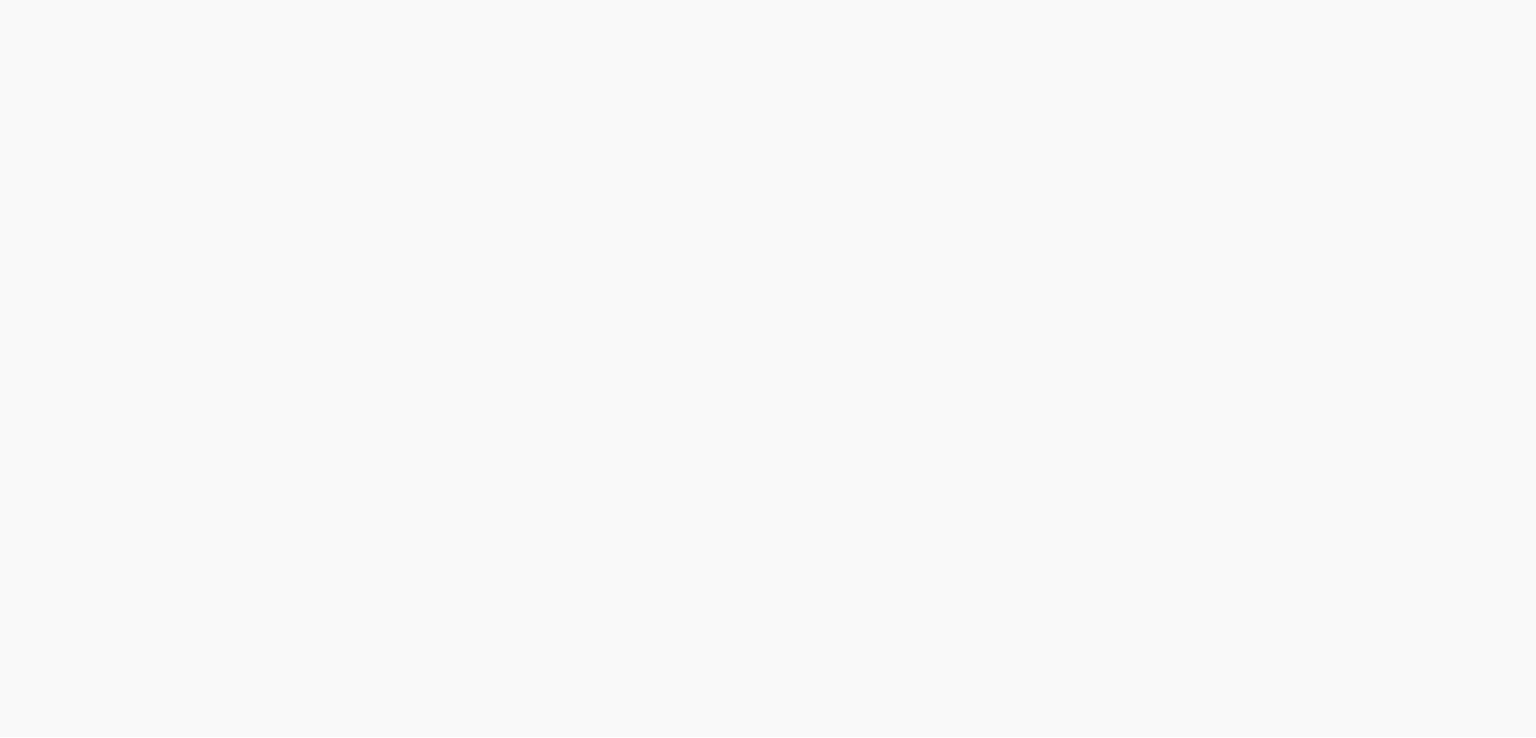 scroll, scrollTop: 0, scrollLeft: 0, axis: both 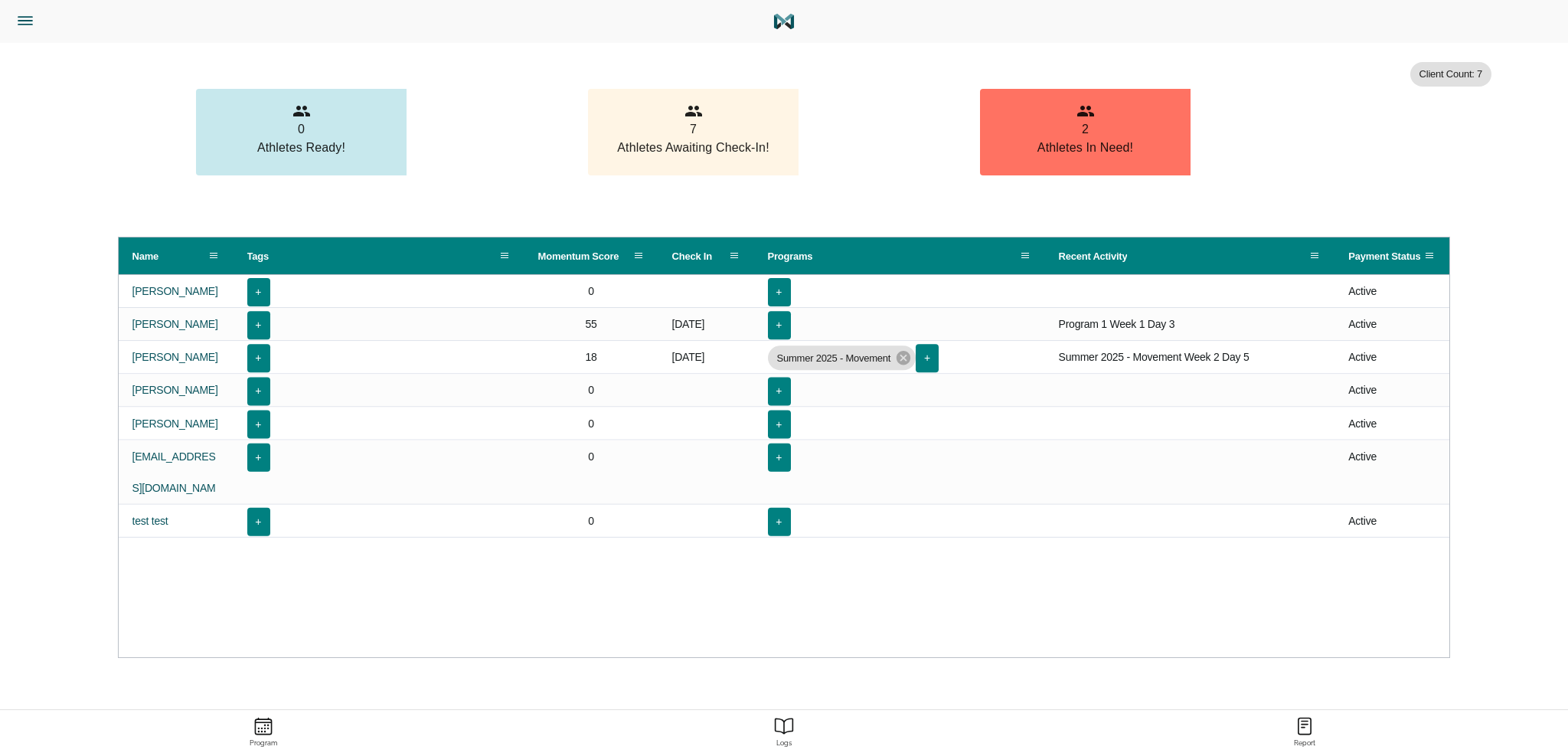 click on "Menu" 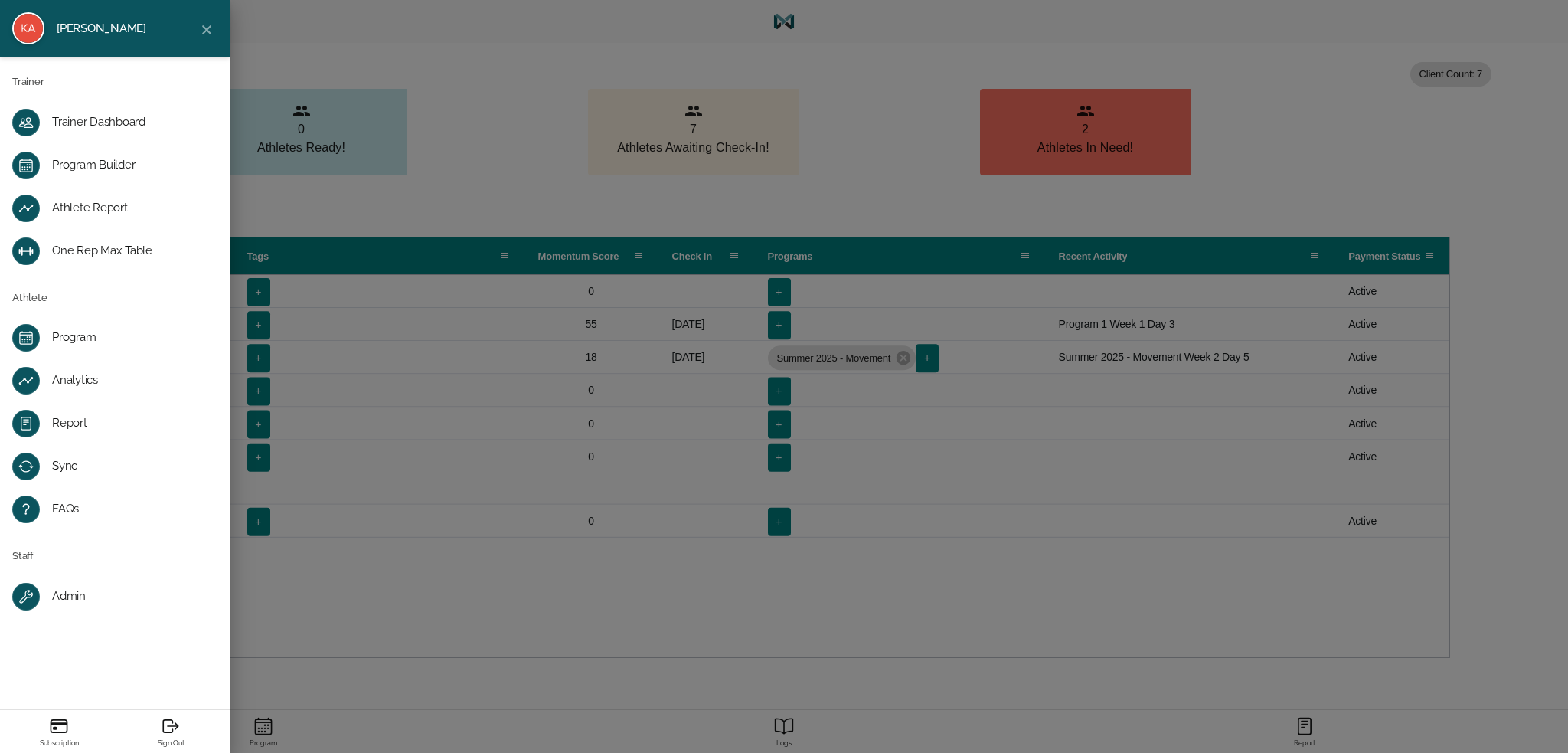 click on "Program" at bounding box center (115, 338) 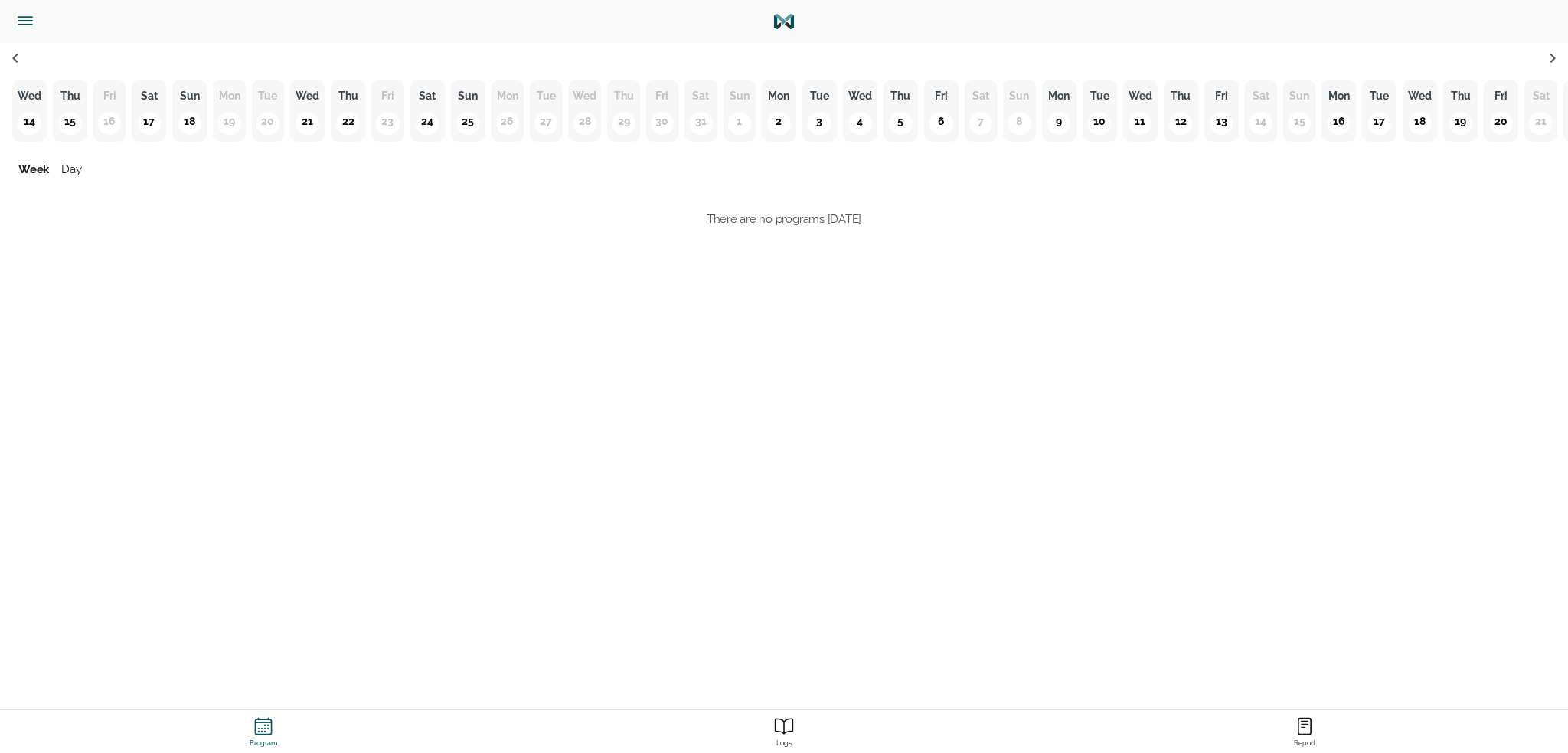 click on "Wed" at bounding box center (29, 96) 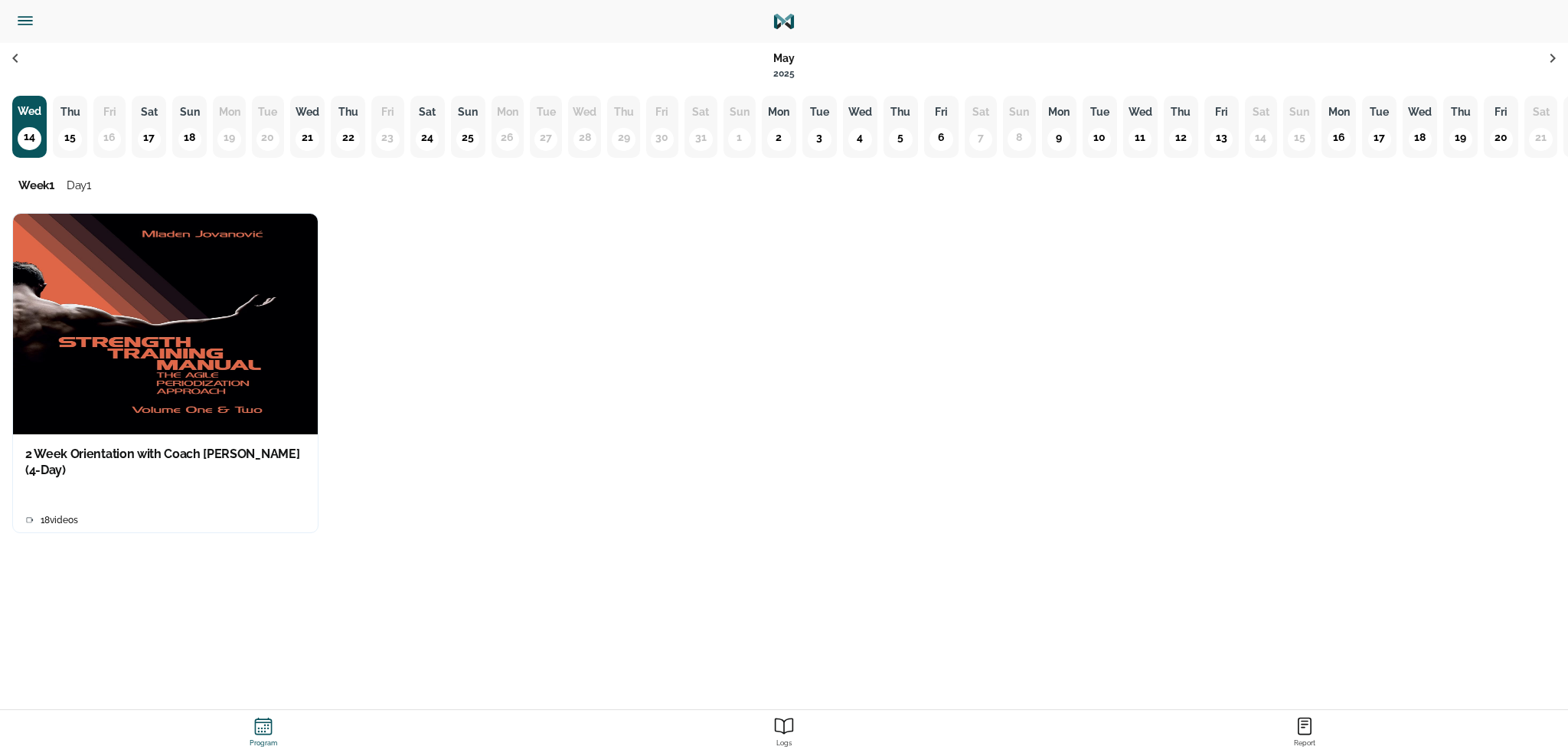 click on "Thu" at bounding box center (70, 112) 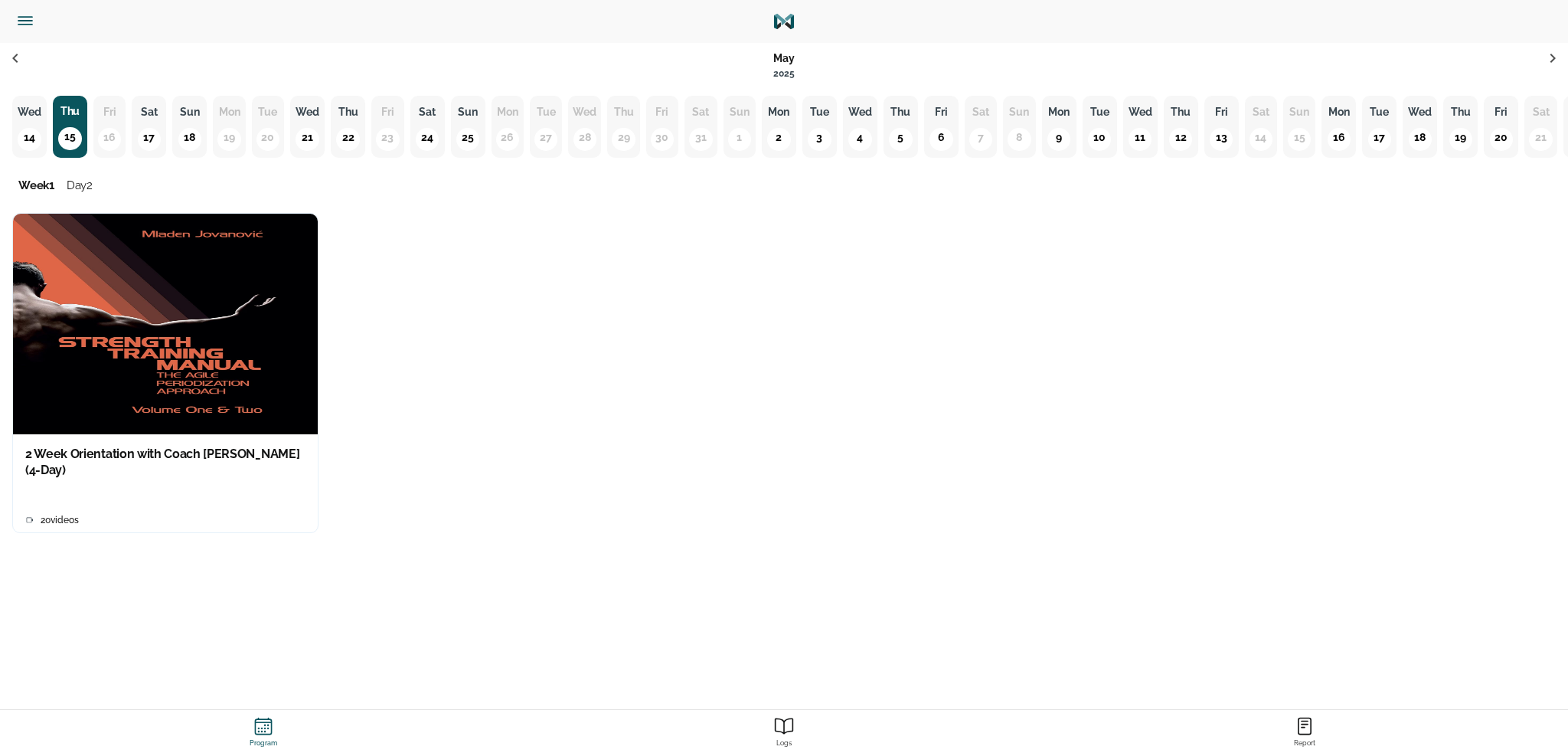 click on "Sat" at bounding box center [149, 112] 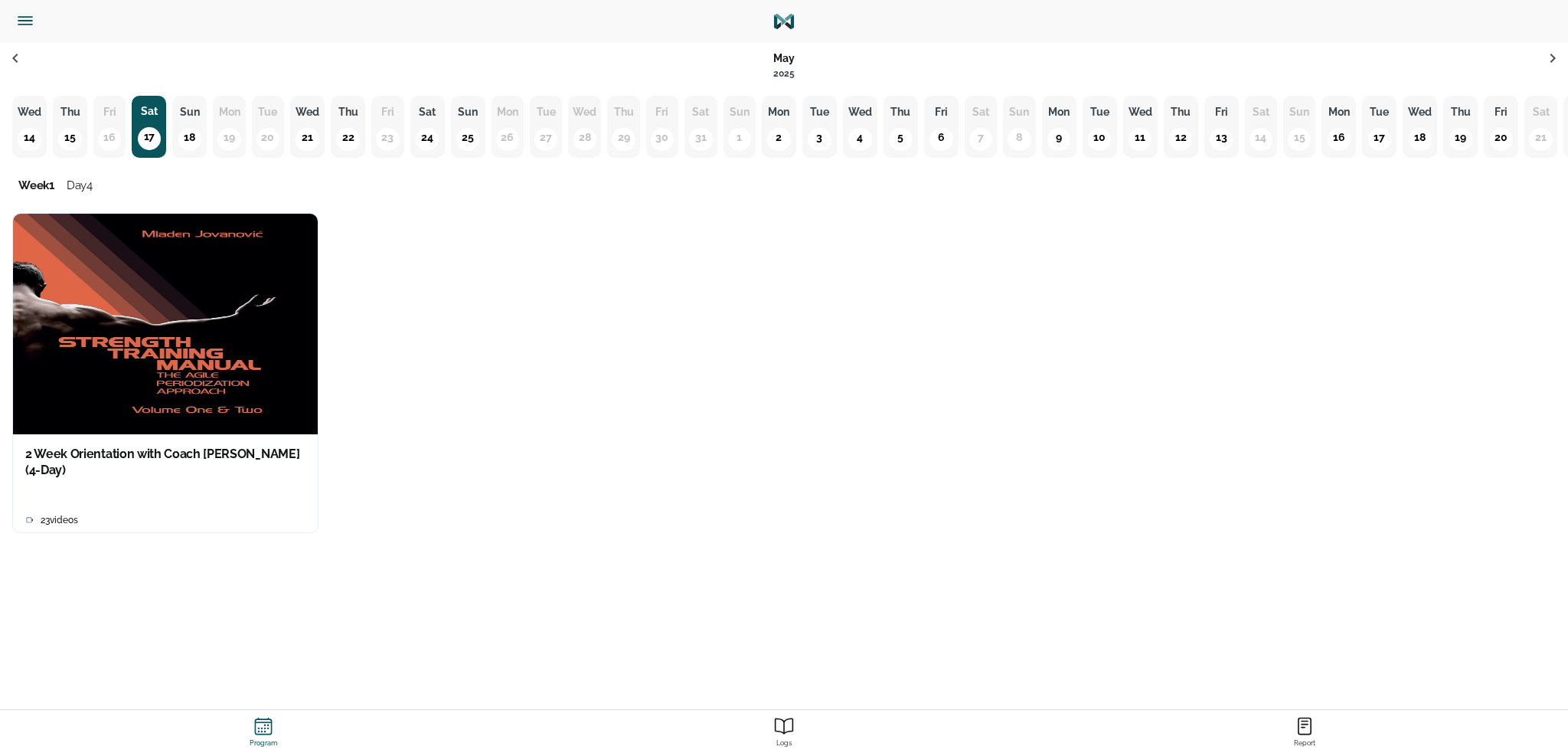 click on "Wed 14 Thu 15 Fri 16 Sat 17 Sun 18 Mon 19 Tue 20 Wed 21 Thu 22 Fri 23 Sat 24 Sun 25 Mon 26 Tue 27 Wed 28 Thu 29 Fri 30 Sat 31 Sun 1 Mon 2 Tue 3 Wed 4 Thu 5 Fri 6 Sat 7 Sun 8 Mon 9 Tue 10 Wed 11 Thu 12 Fri 13 Sat 14 Sun 15 Mon 16 Tue 17 Wed 18 Thu 19 Fri 20 Sat 21 Sun 22" at bounding box center (784, 123) 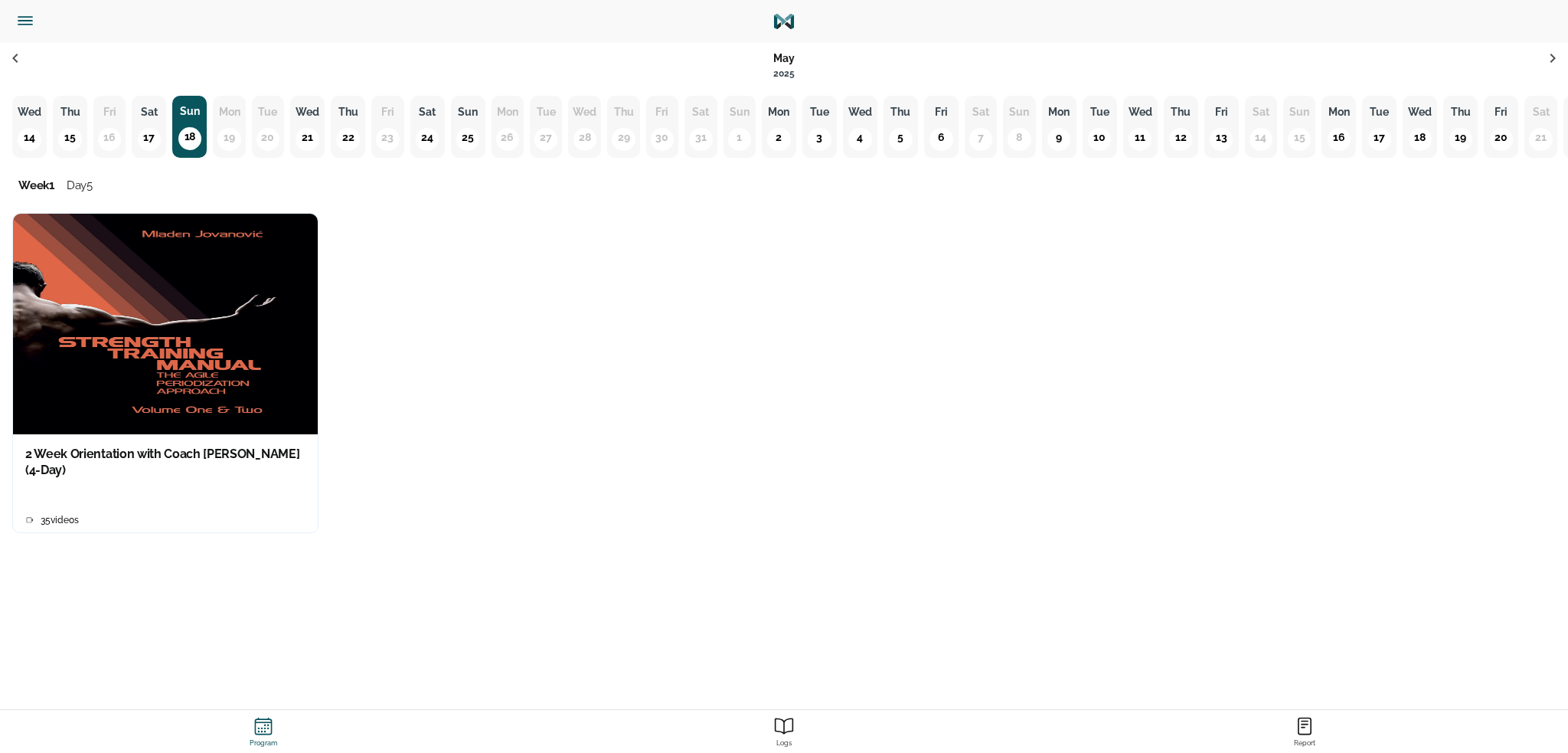drag, startPoint x: 11, startPoint y: 21, endPoint x: 11, endPoint y: 56, distance: 35 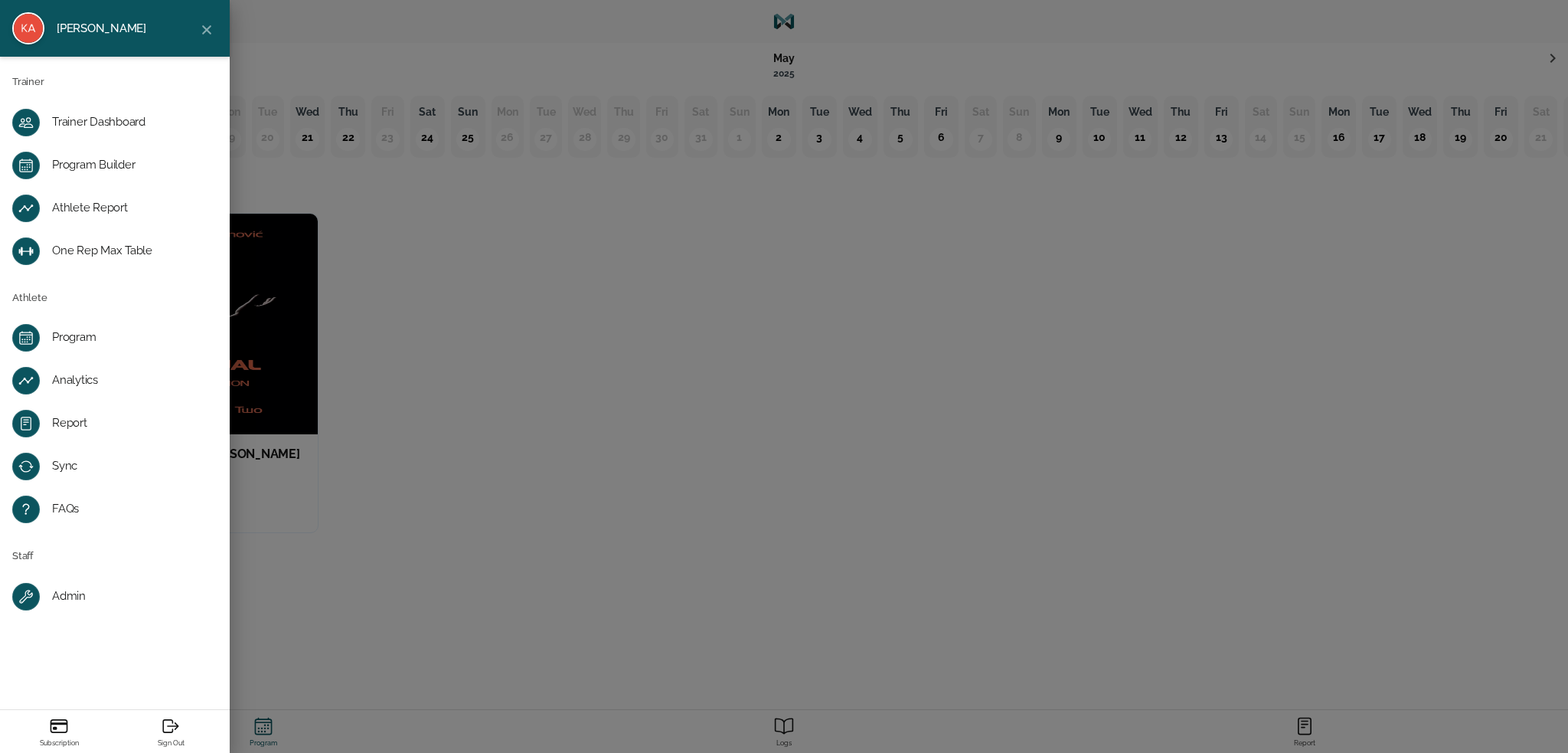 click on "Program" at bounding box center [127, 338] 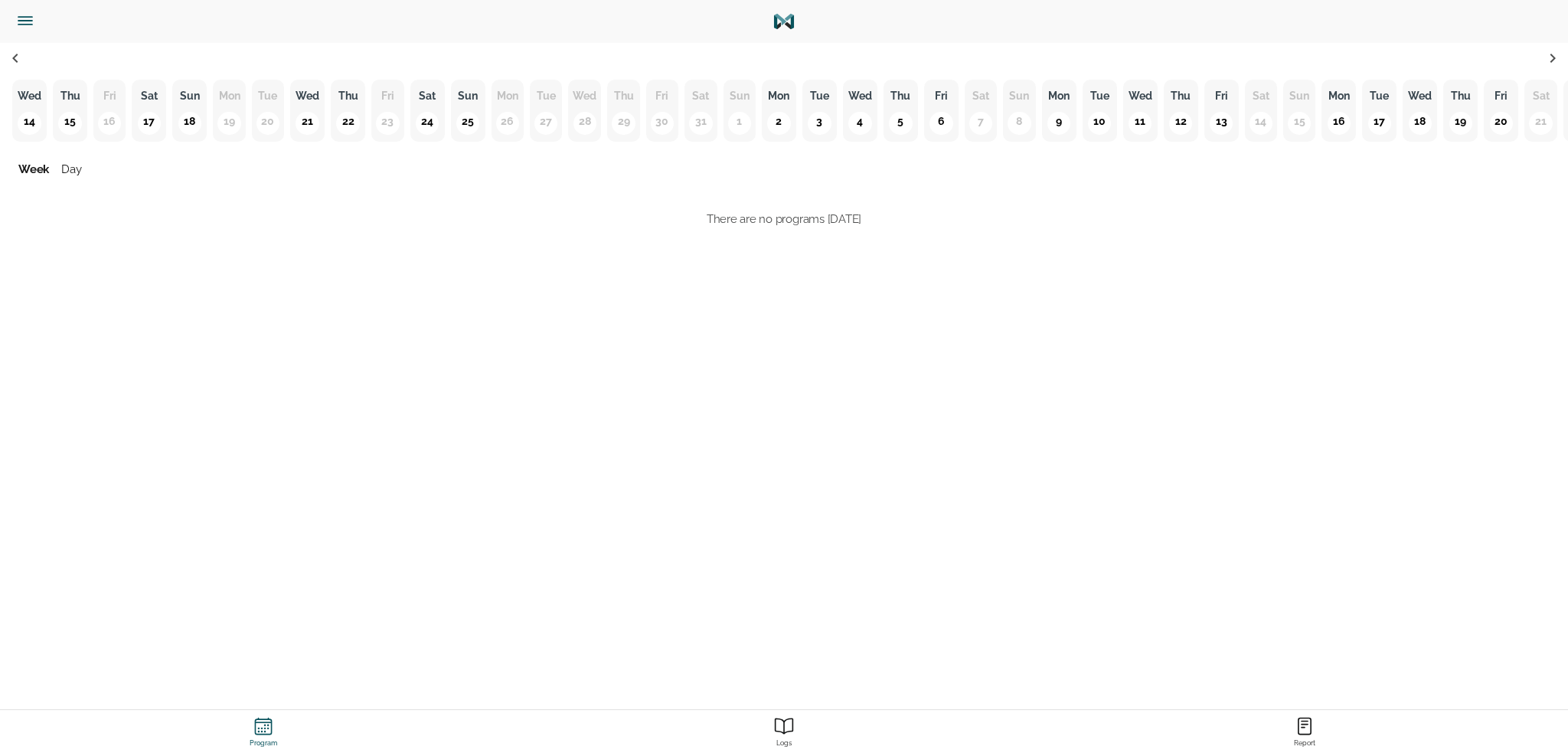 click on "Wed 14 Thu 15 Fri 16 Sat 17 Sun 18 Mon 19 Tue 20 Wed 21 Thu 22 Fri 23 Sat 24 Sun 25 Mon 26 Tue 27 Wed 28 Thu 29 Fri 30 Sat 31 Sun 1 Mon 2 Tue 3 Wed 4 Thu 5 Fri 6 Sat 7 Sun 8 Mon 9 Tue 10 Wed 11 Thu 12 Fri 13 Sat 14 Sun 15 Mon 16 Tue 17 Wed 18 Thu 19 Fri 20 Sat 21 Sun 22 Week  Day  There are no programs today" at bounding box center [784, 419] 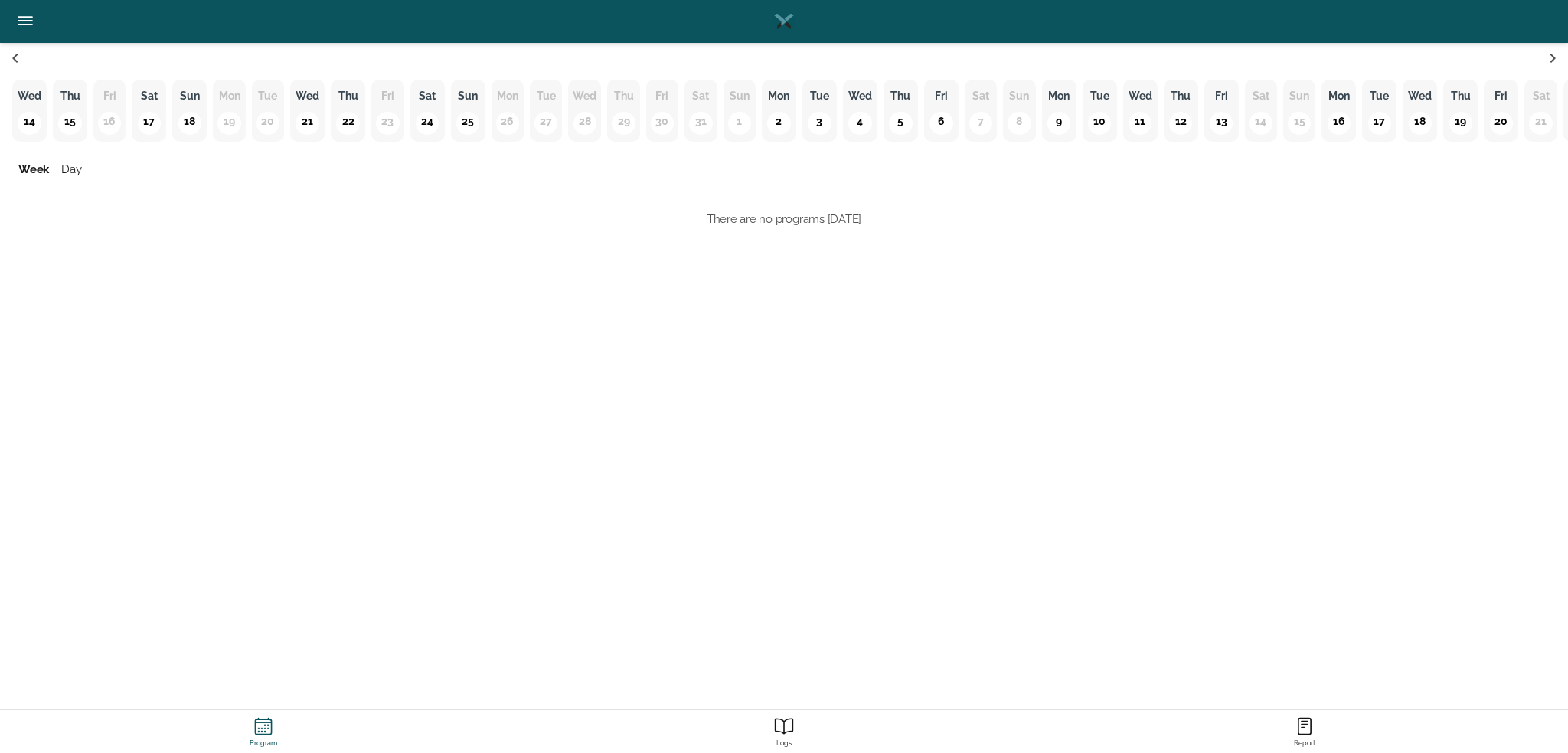 scroll, scrollTop: 86, scrollLeft: 0, axis: vertical 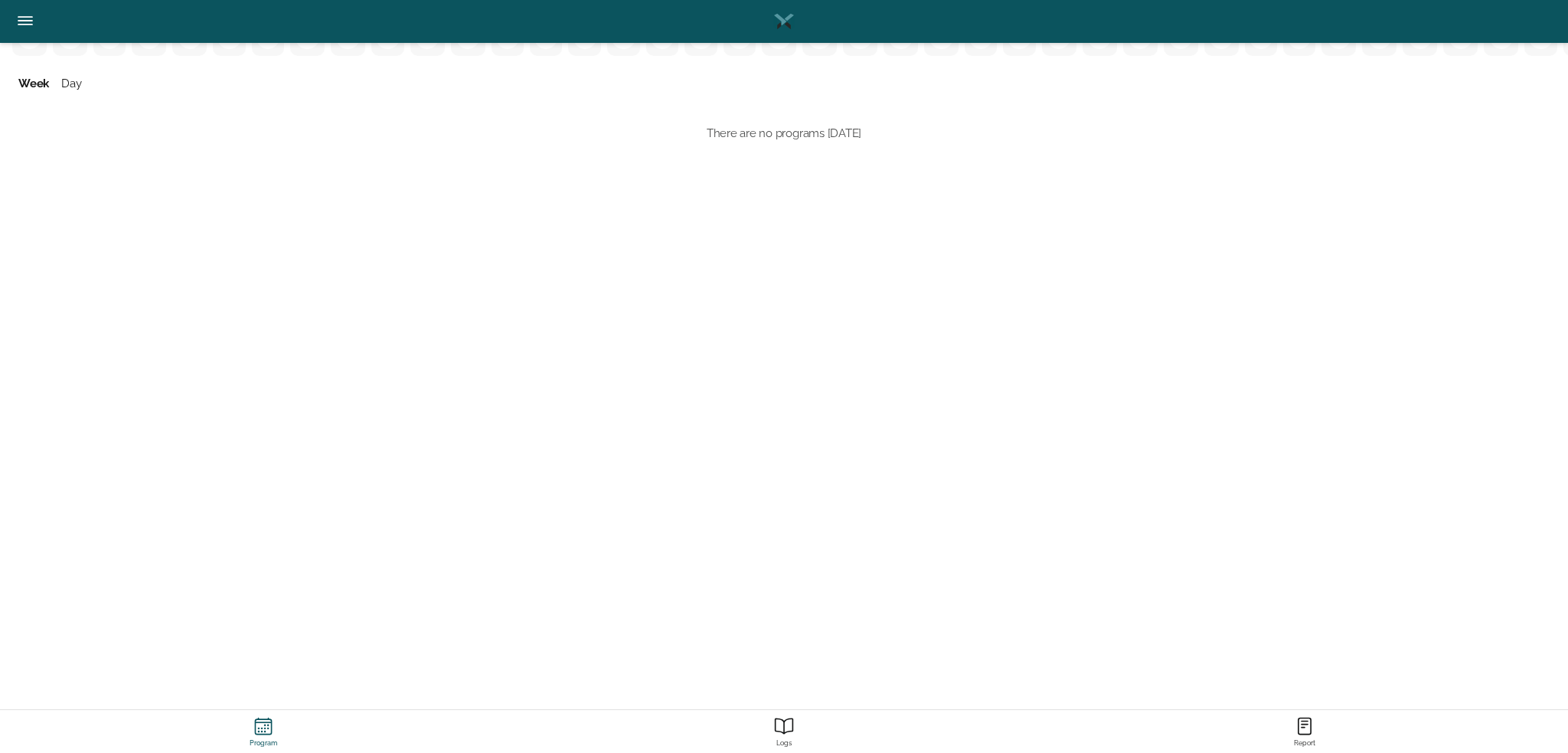 click on "14" at bounding box center (29, 38) 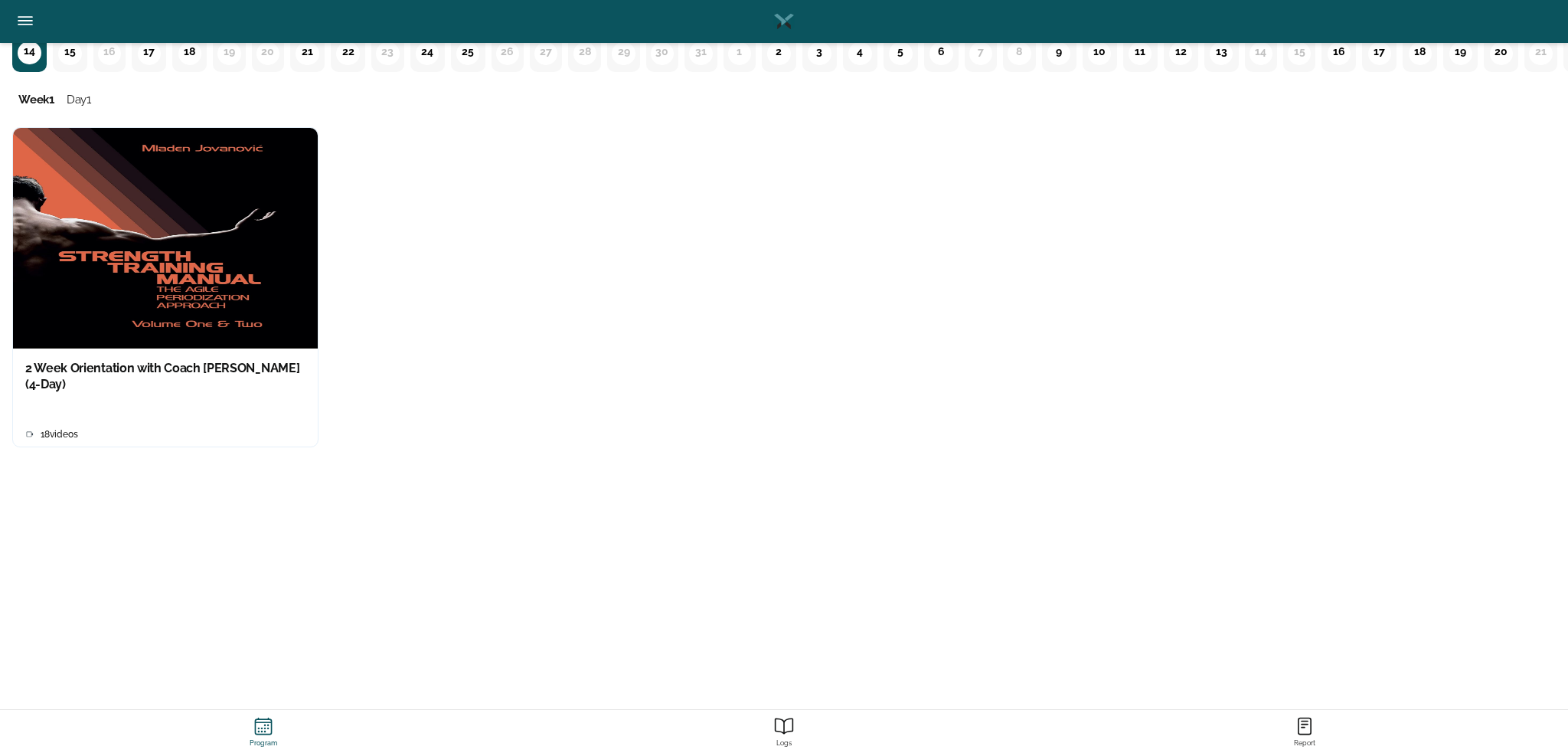 click 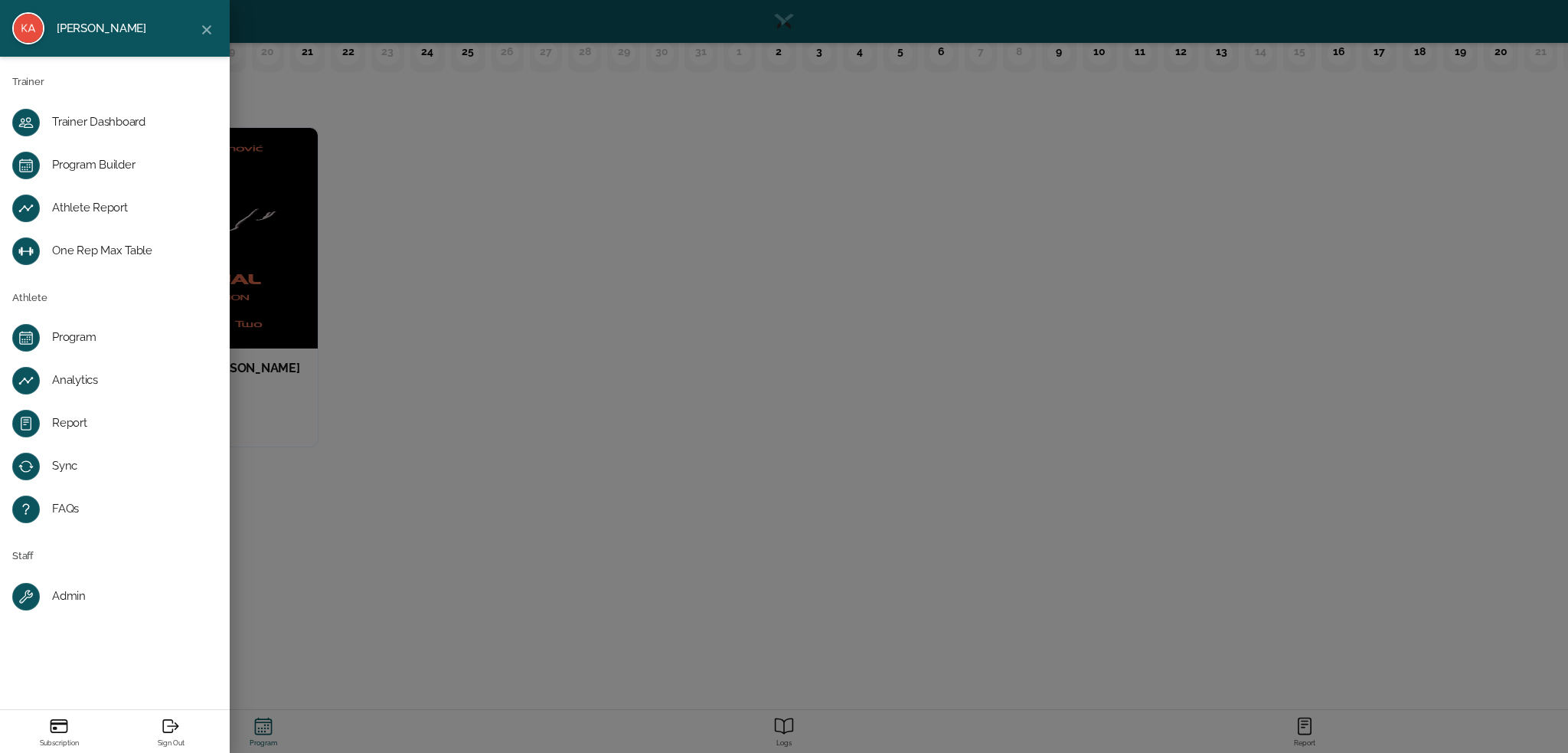 click on "Karl Mome Trainer Trainer Dashboard Program Builder Athlete Report One Rep Max Table Athlete Program Analytics Report Sync FAQs Staff Admin Subscription Sign Out" at bounding box center [784, 376] 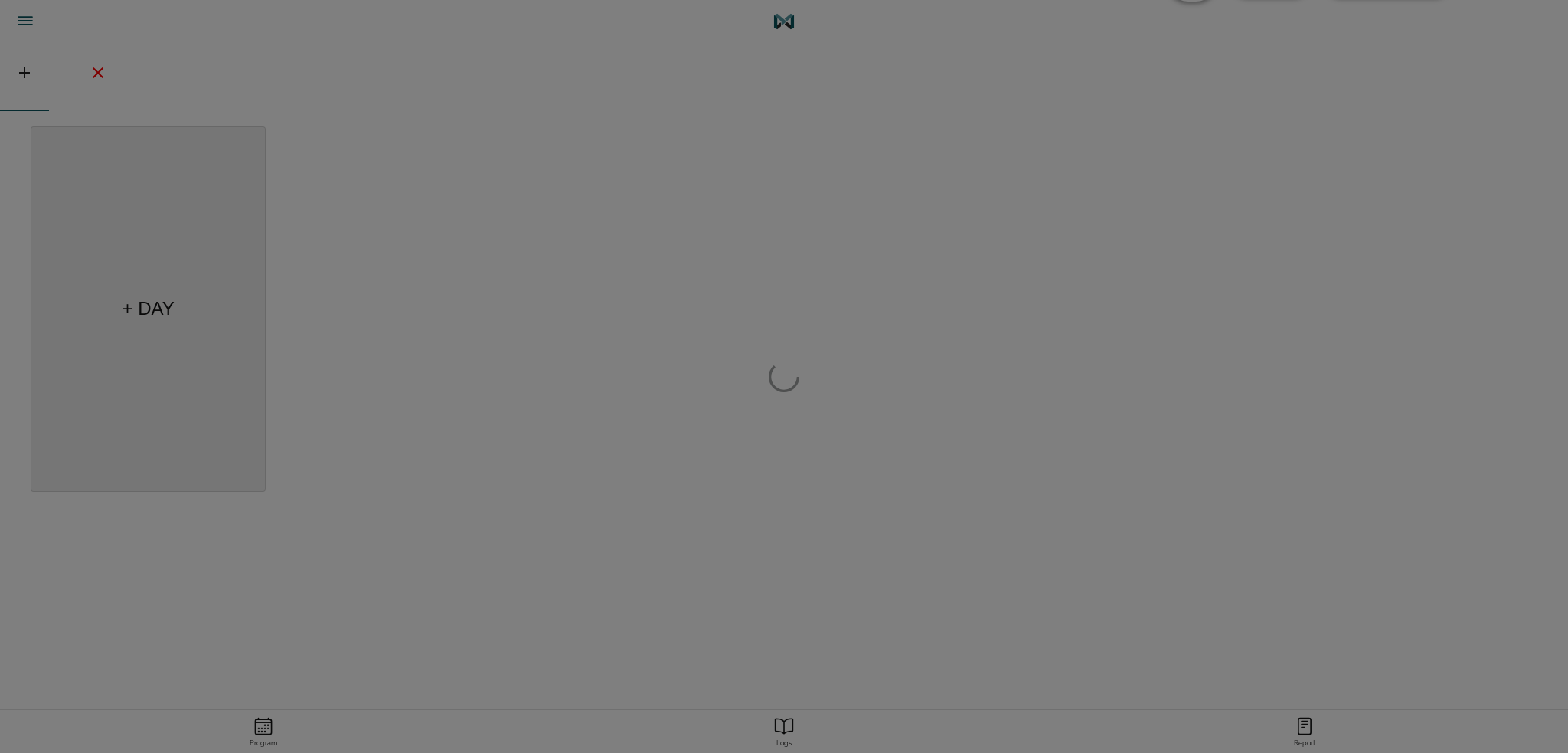 click at bounding box center [784, 376] 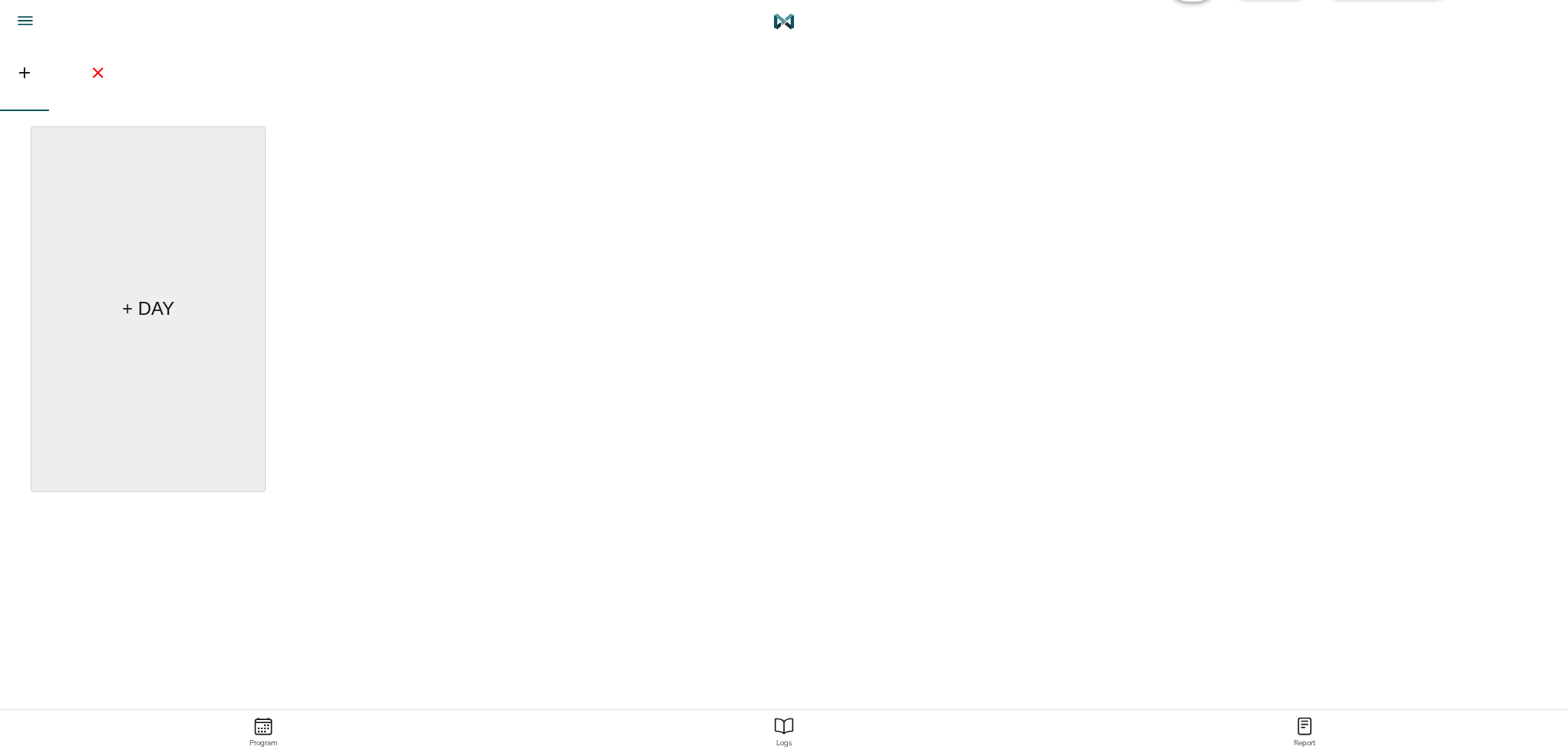 click on "Menu" 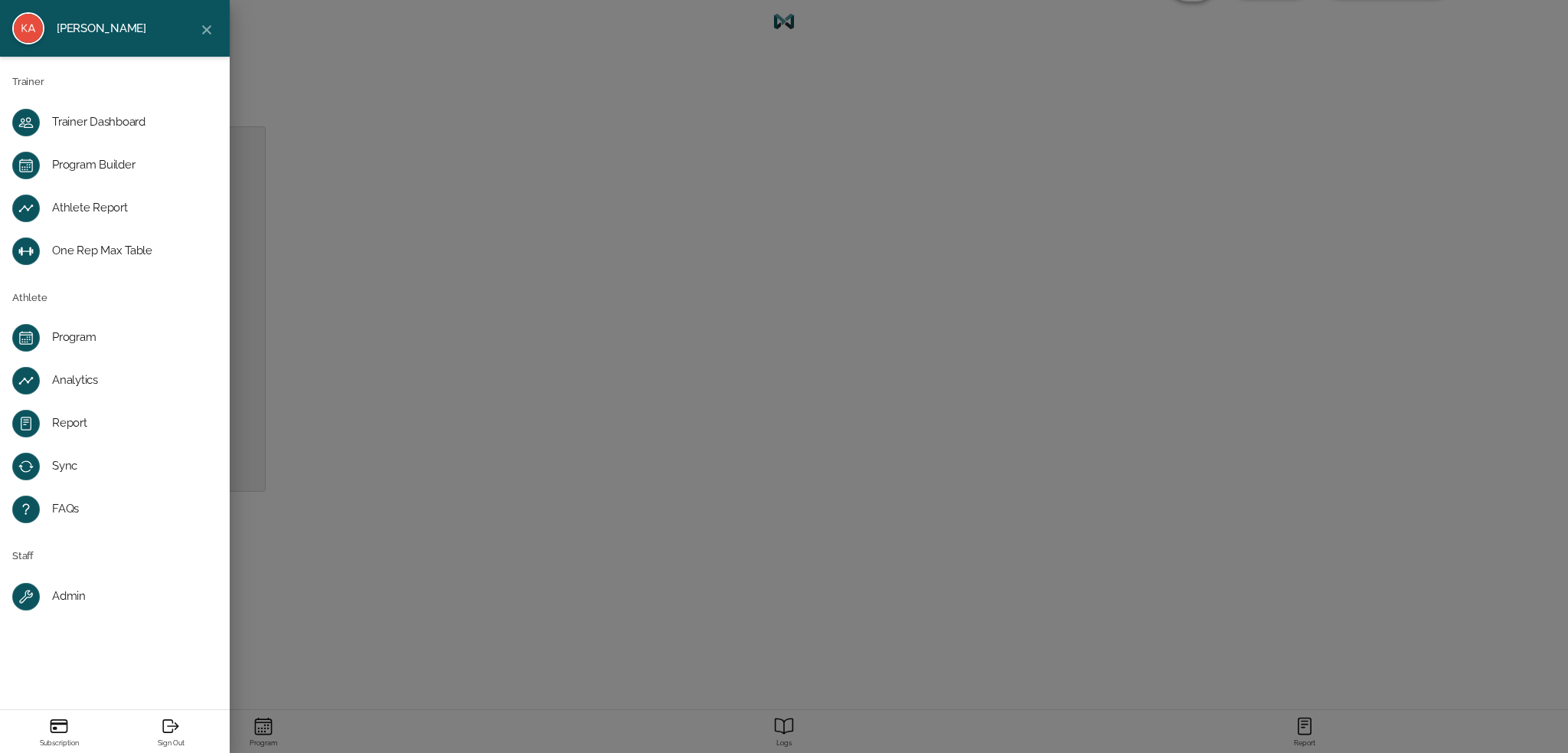 click on "Trainer Dashboard" at bounding box center [127, 123] 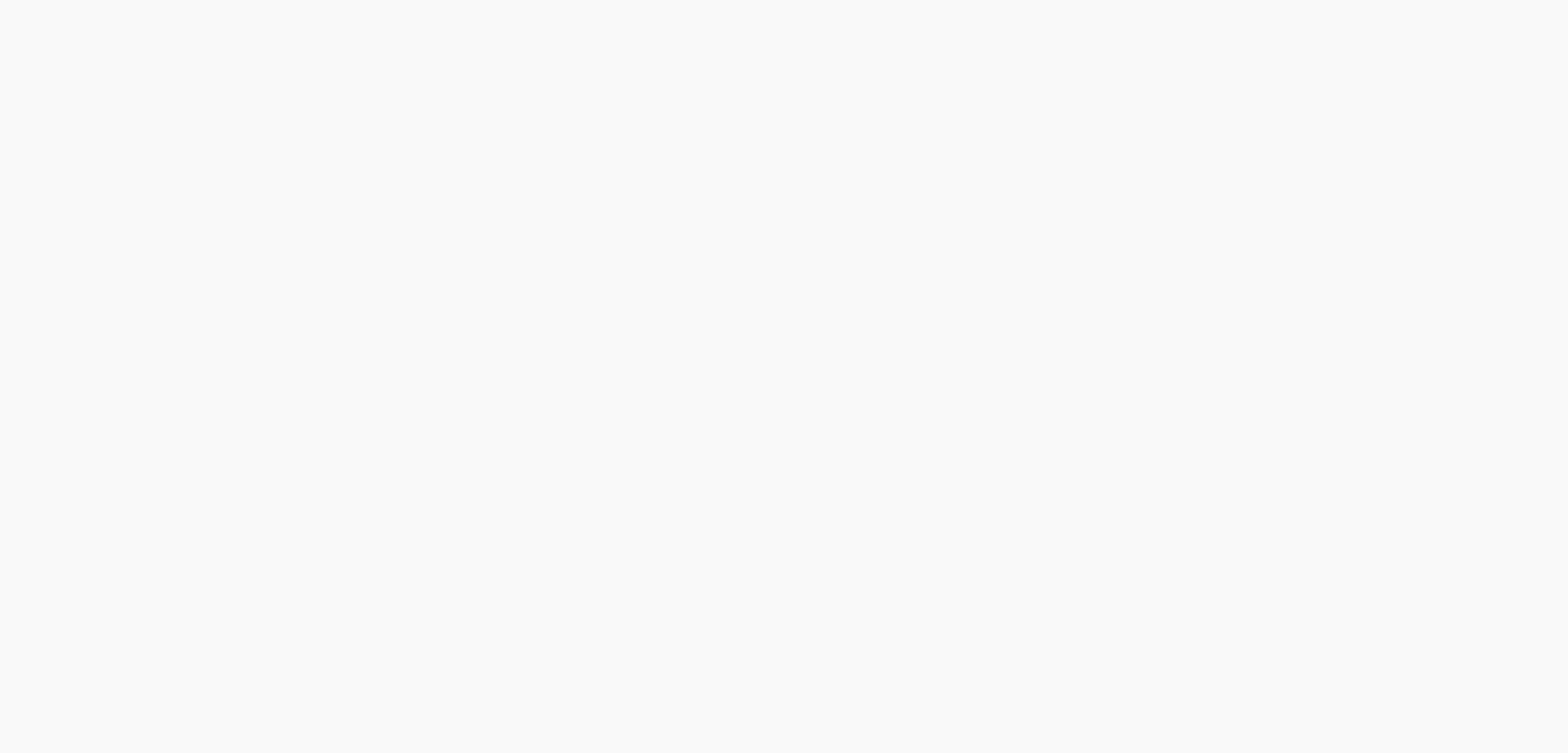 scroll, scrollTop: 0, scrollLeft: 0, axis: both 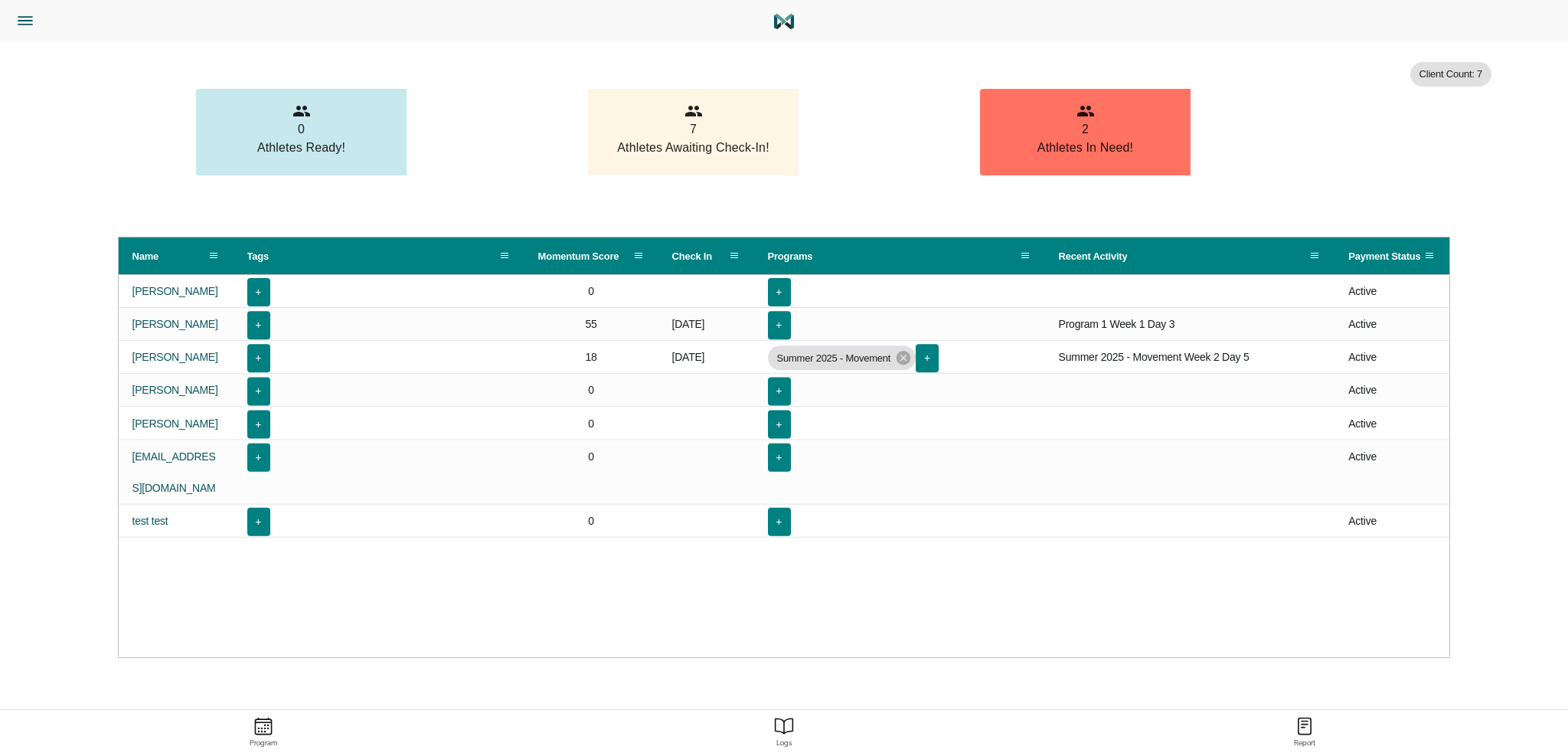 click on "Client Count: 7 0 Athletes Ready! 7 Athletes Awaiting Check-In! 2 Athletes In Need!
Name
Tags
Momentum Score
Check In +" at bounding box center [784, 465] 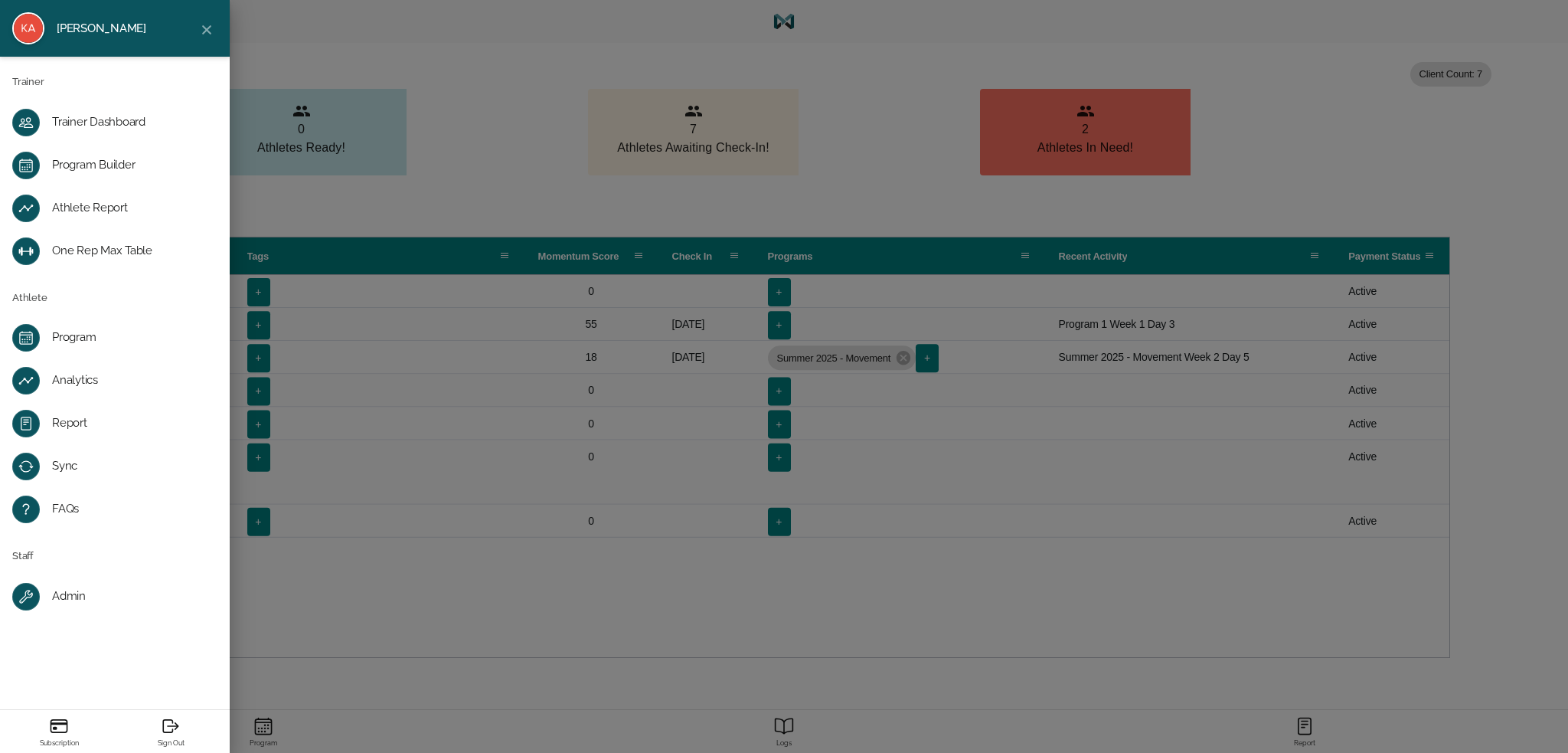click on "Program Builder" at bounding box center (127, 165) 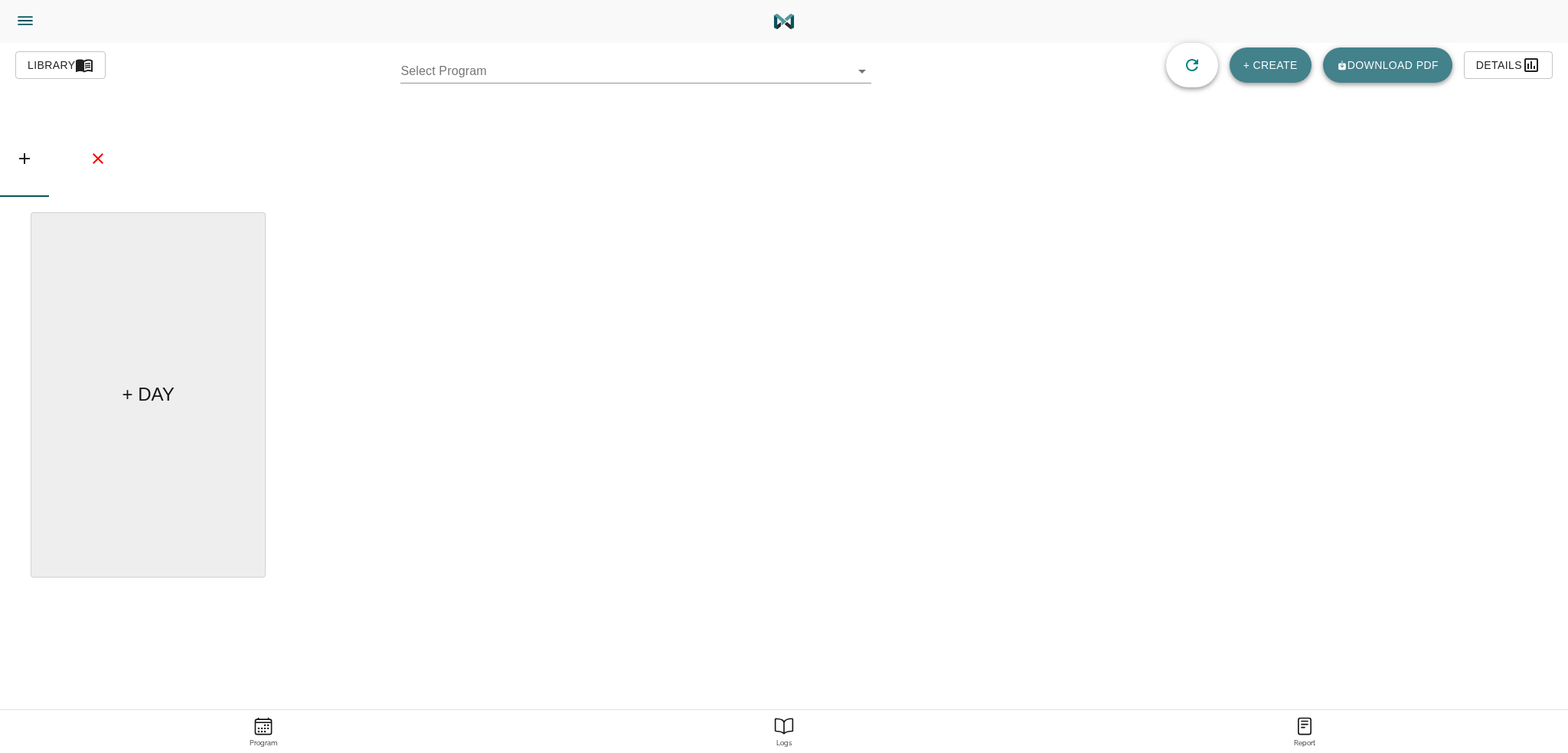 click on "Karl Mome Trainer Trainer Dashboard Program Builder Athlete Report One Rep Max Table Athlete Program Analytics Report Sync FAQs Staff Admin Subscription Sign Out Exercises blocks groups + CREATE Library    Select Program ​ + CREATE    Download pdf Details    info Insights ​ Program Description Tags Add Program Image Preview Upload Archive Update Delete   + DAY Program Logs Report Add to Home Screen Install Sidekick on your iPhone's home screen. Tap and Add to Home Screen. Add to Home Screen Install Sidekick on your Android's home screen. Tap and Add to Home screen.
Press space bar to start a drag.
When dragging you can use the arrow keys to move the item around and escape to cancel.
Some screen readers may require you to be in focus mode or to use your pass through key" at bounding box center (784, 419) 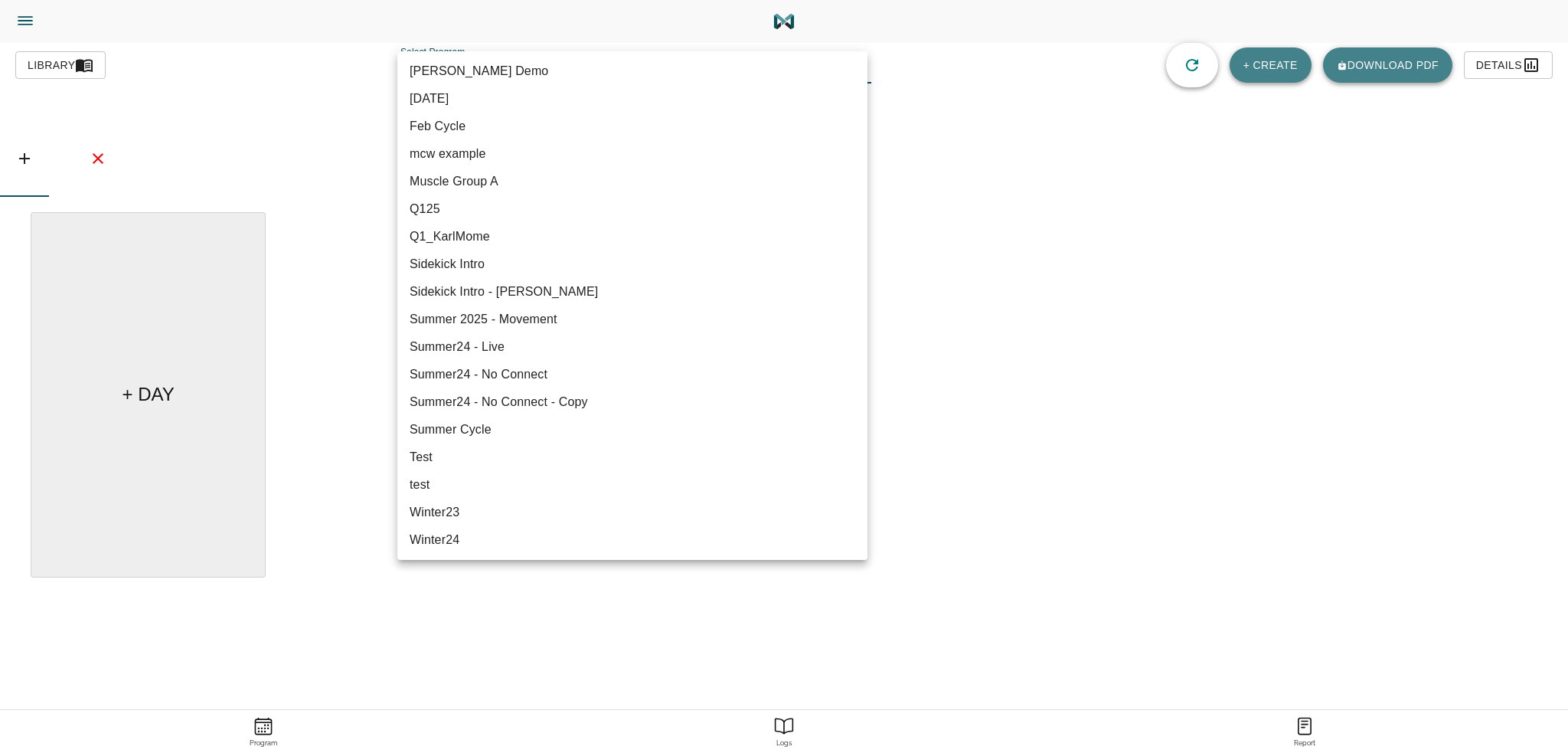 click on "Summer 2025 - Movement" at bounding box center (632, 319) 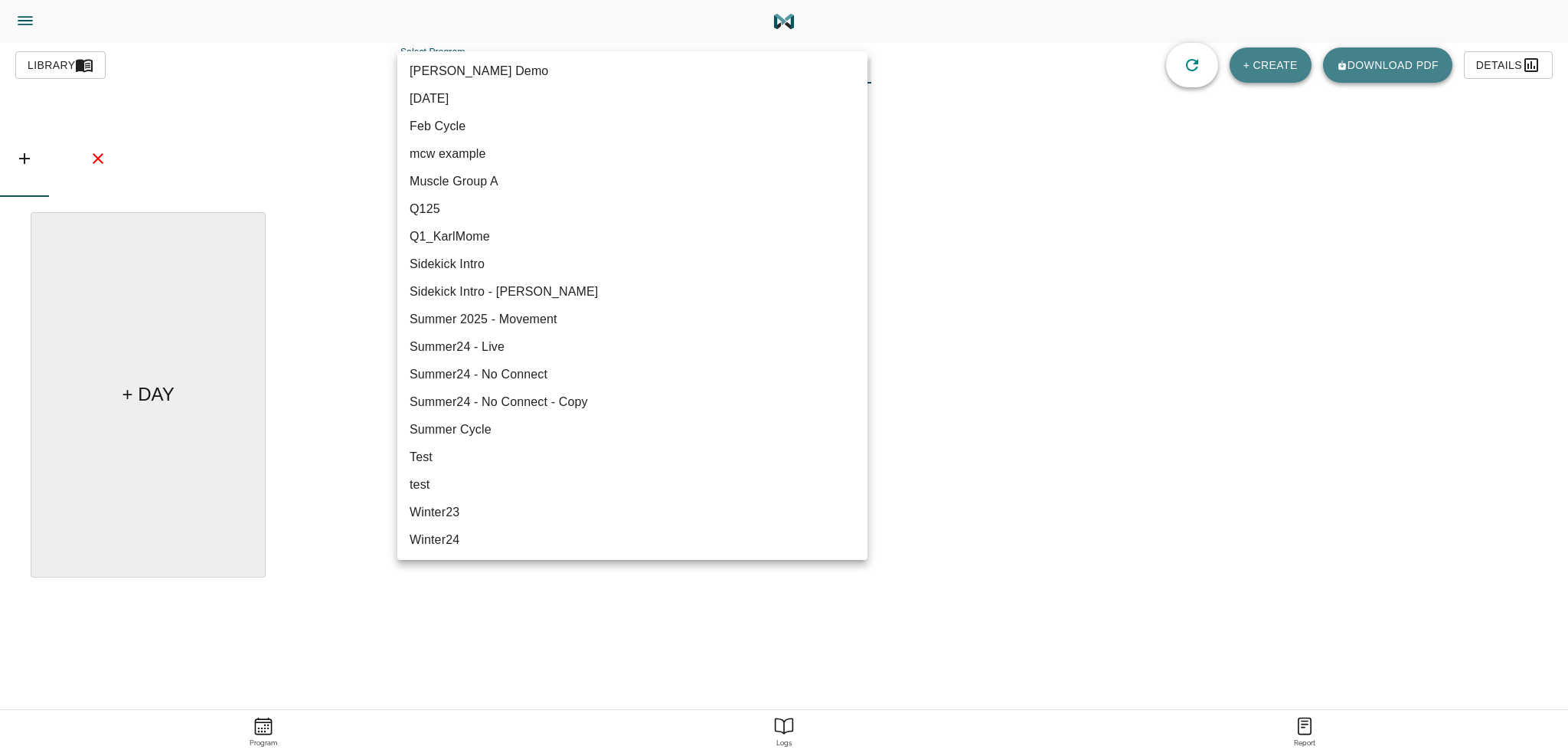 type on "615" 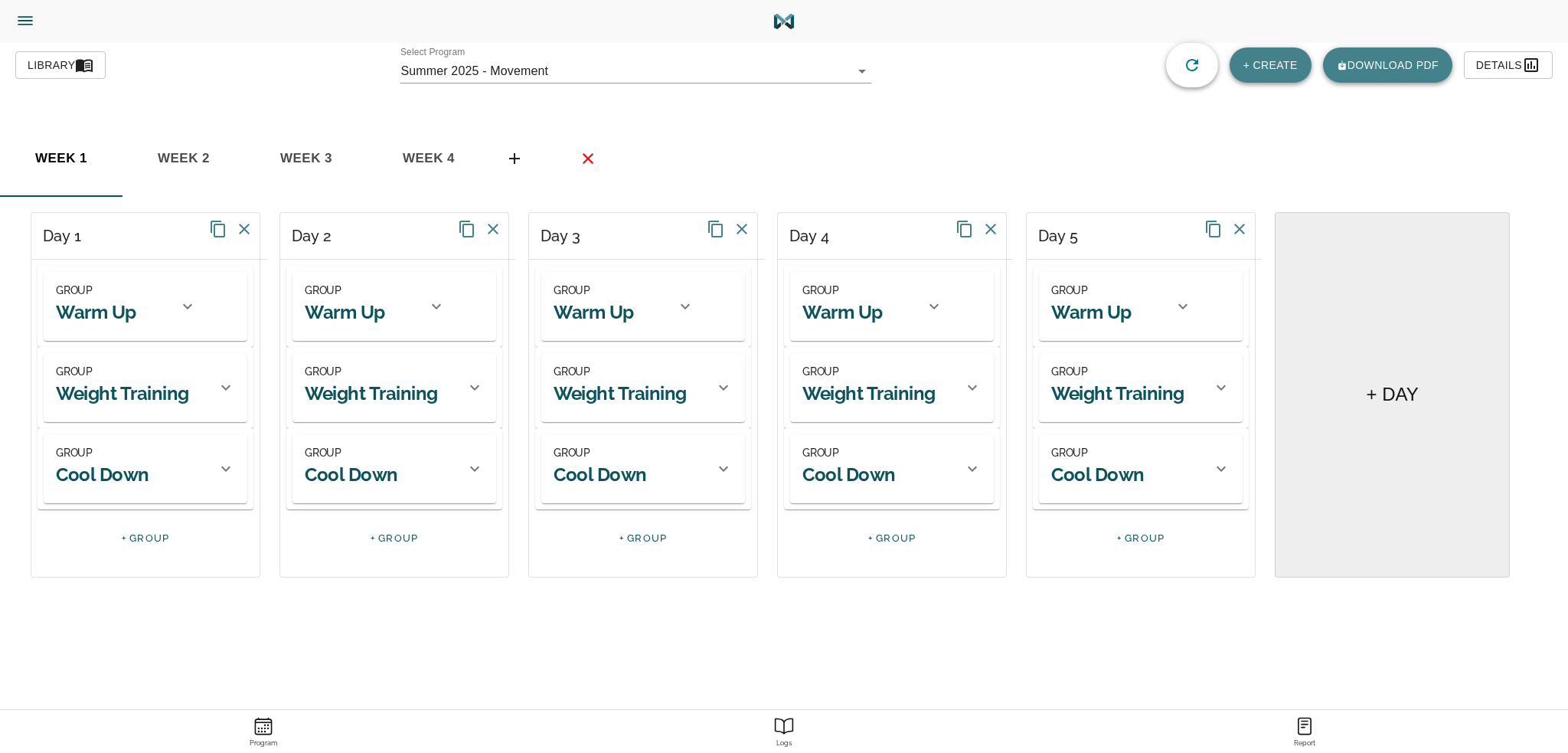 click on "Exercises blocks groups 60 sec Plank AB Circuit AB Rollout Ankle Rockers Assault Bike 50 Calorie Challenge Back Squat Banded Crab Walk Banded Pull Throughs Banded Shoulder Circuit BB Ankle Raises BB Clean Complex BB Curls BB Deadlift BB Decline Press BB Goodmoring BB Incline Press BB OVH Press BB RDL BB Reverse Lunge BB Row BB Row BB Shrugs BB Straight Leg Deadlift BB Straight Leg Deadlift BB Thruster Bench Press Boom-Booms Box Jump Cable Curls Cable Flys Cable Pull-Downs Calf Raises Cat-Cow Cat Cow Stretch Chest Press Connect Session Connect Session Link Copenhagen Plank Crossover Box Step Up DB Incline Bench Press DB Iso Row DB IWTs DB Lateral raises DB Lateral Shoulder Raises DB Split Squat DB Thrusters DB Thrusters Delt Raises Depth Drop Double Leg ER Hip 90/90s EZ BB Skull Crushers FFELL FFES Flutter Kicks Foam Roller Prayer Stretch Four way Lunge Four Way Lunge Front Squat Full squat Openers GHD Back extension GHD Sit Up Glute Bridge Goblet Squat Goblet Squats Hack Squat Hack Squat Hamstring Curls Rest" at bounding box center [784, 419] 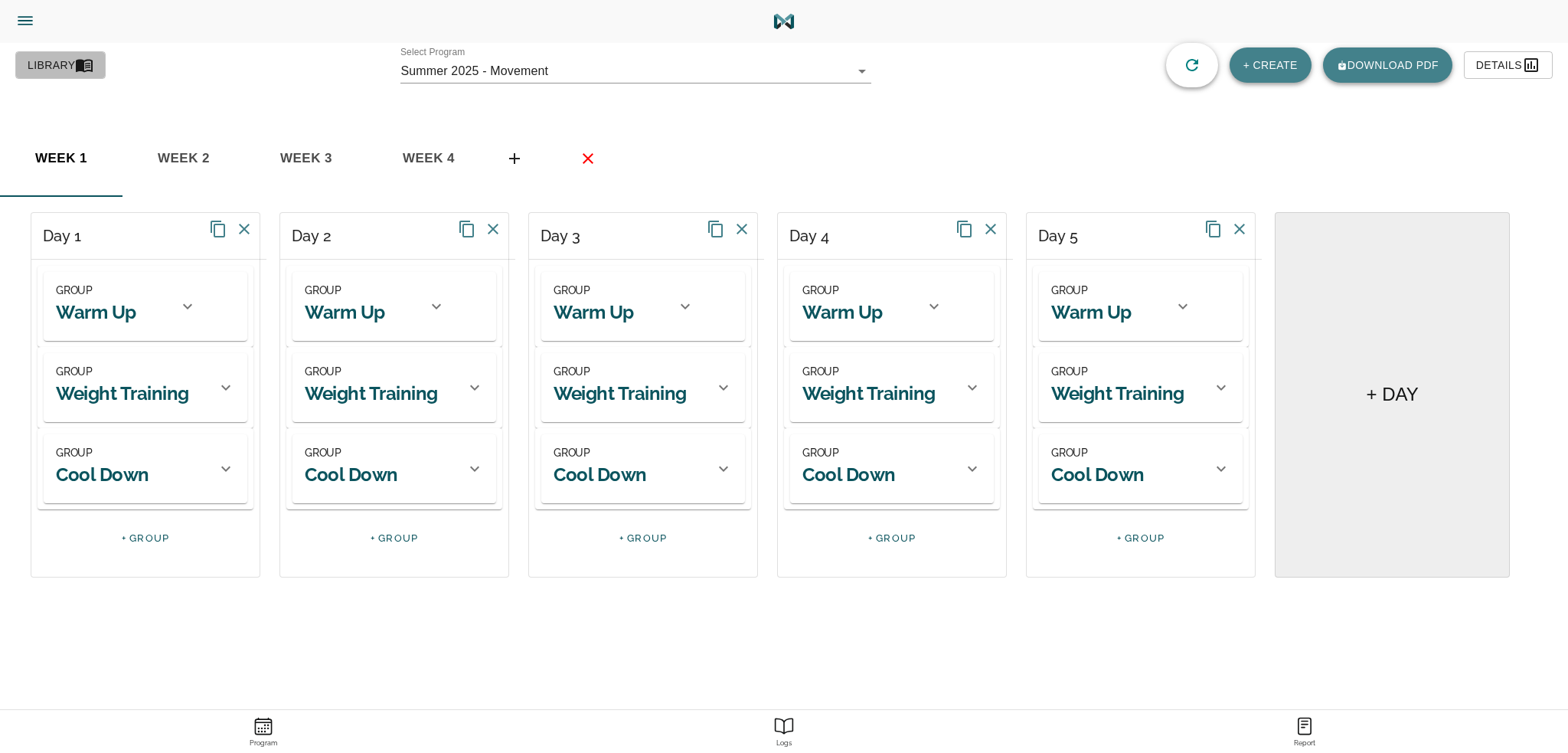 click on "Library" at bounding box center [60, 65] 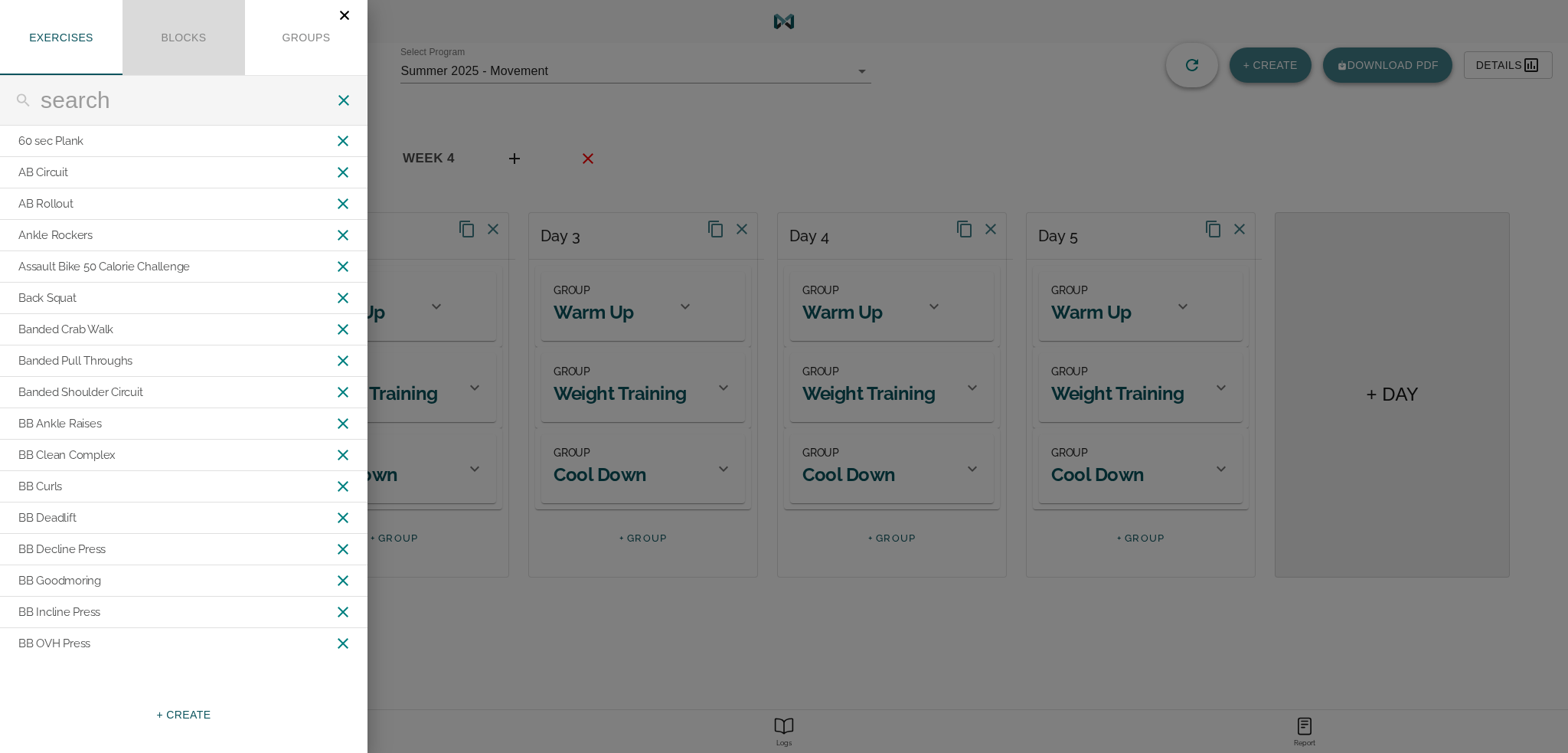click on "blocks" at bounding box center [184, 38] 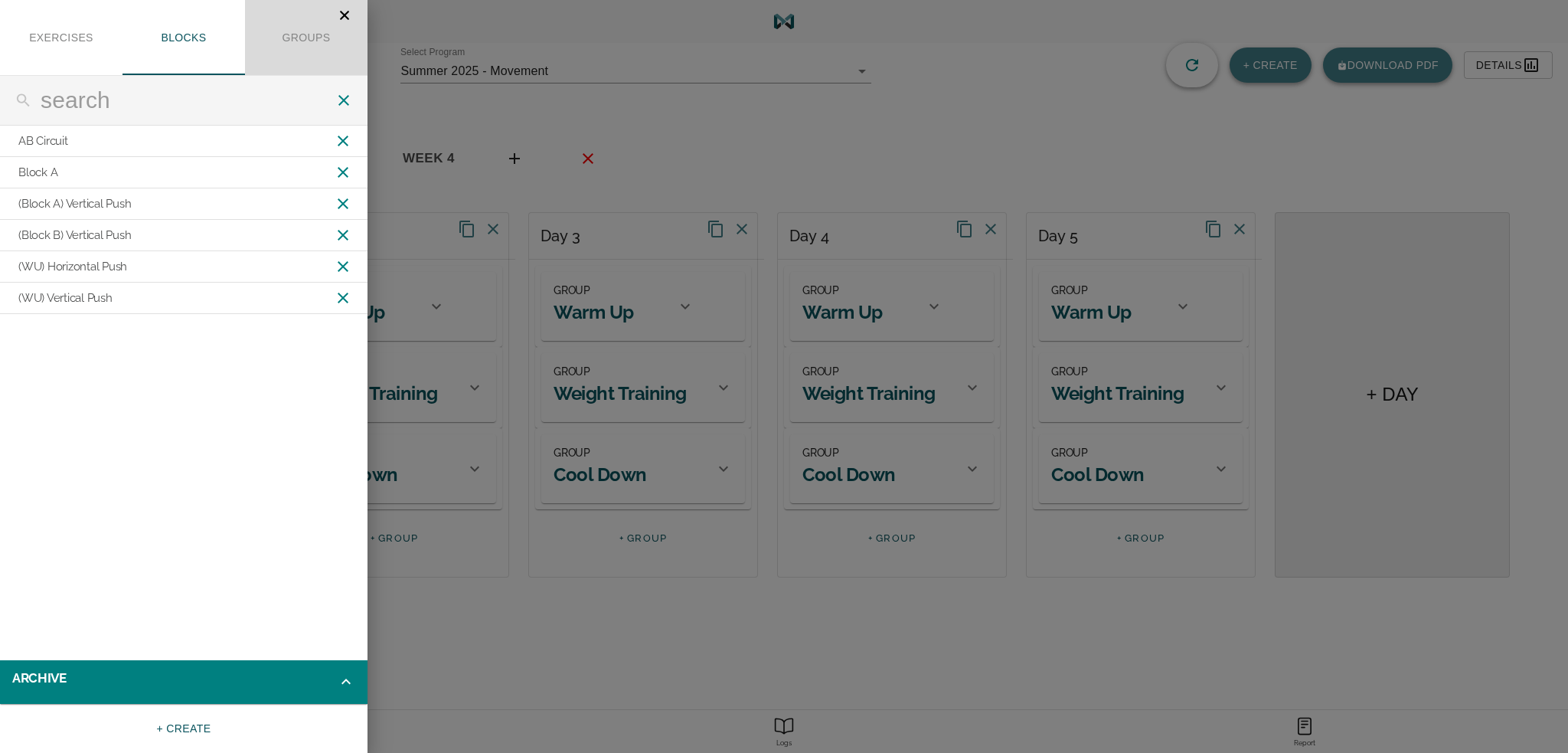 click on "groups" at bounding box center (306, 38) 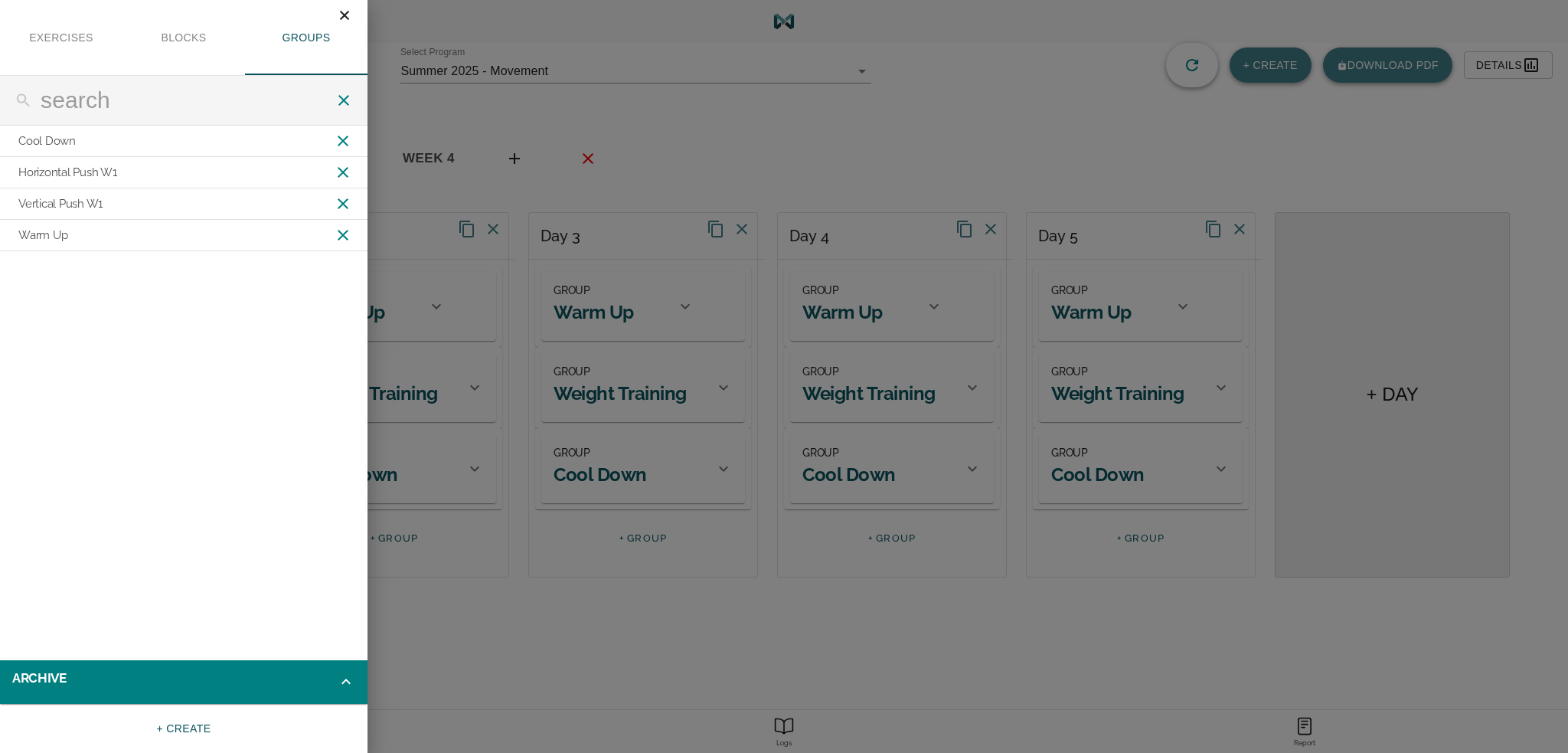 click on "Close" 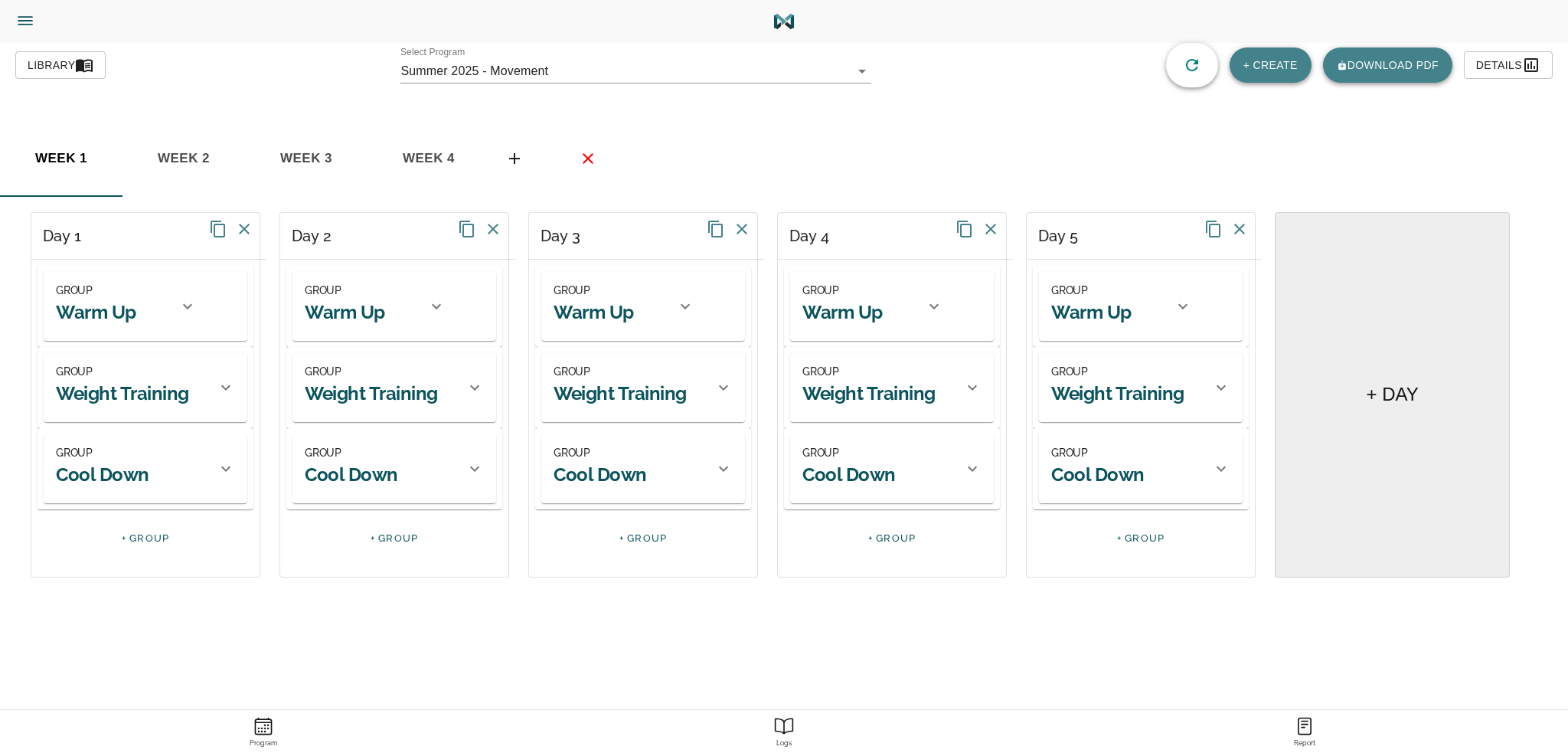click on "week 1 week 2 week 3 week 4" at bounding box center [784, 159] 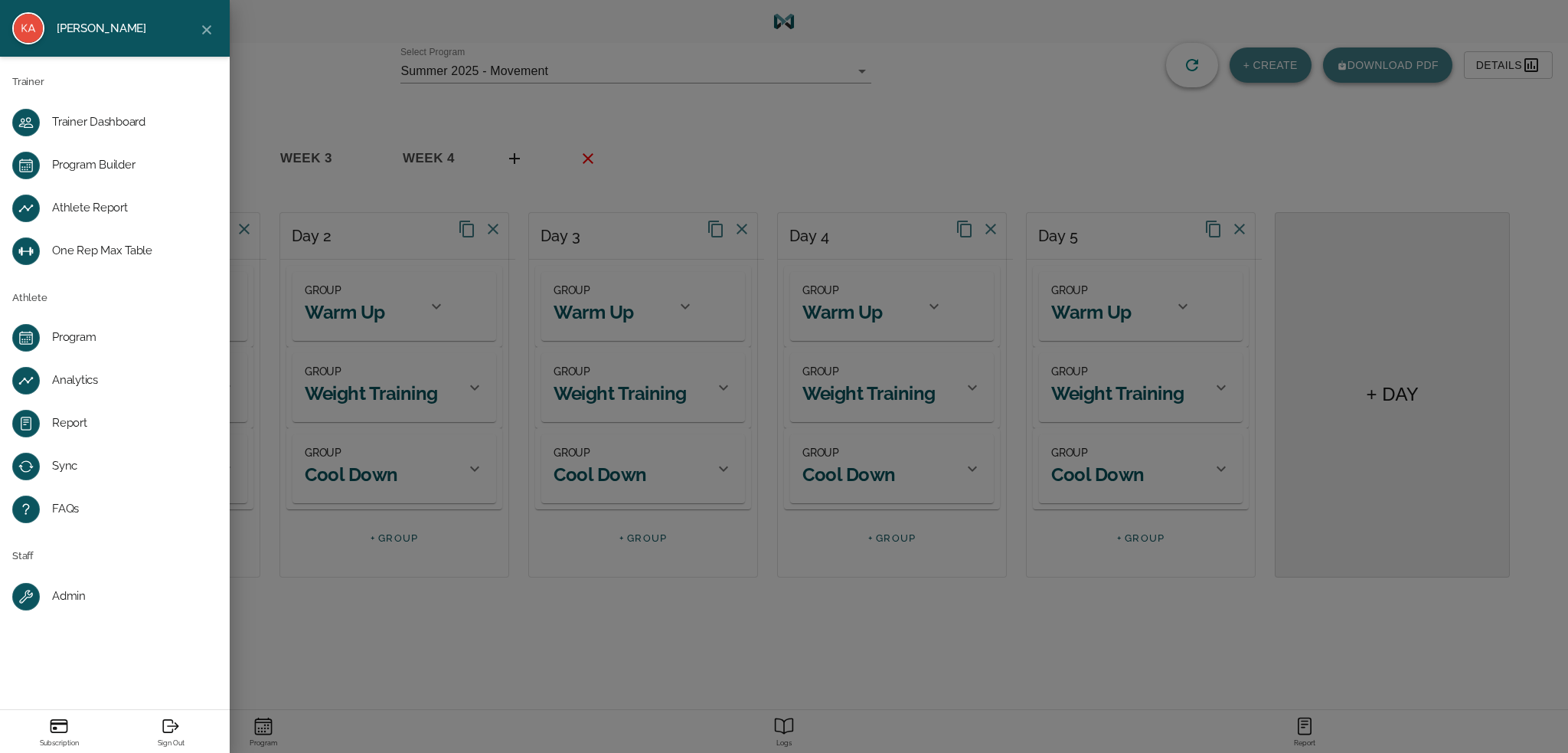click on "Karl Mome Trainer Trainer Dashboard Program Builder Athlete Report One Rep Max Table Athlete Program Analytics Report Sync FAQs Staff Admin Subscription Sign Out" at bounding box center (784, 376) 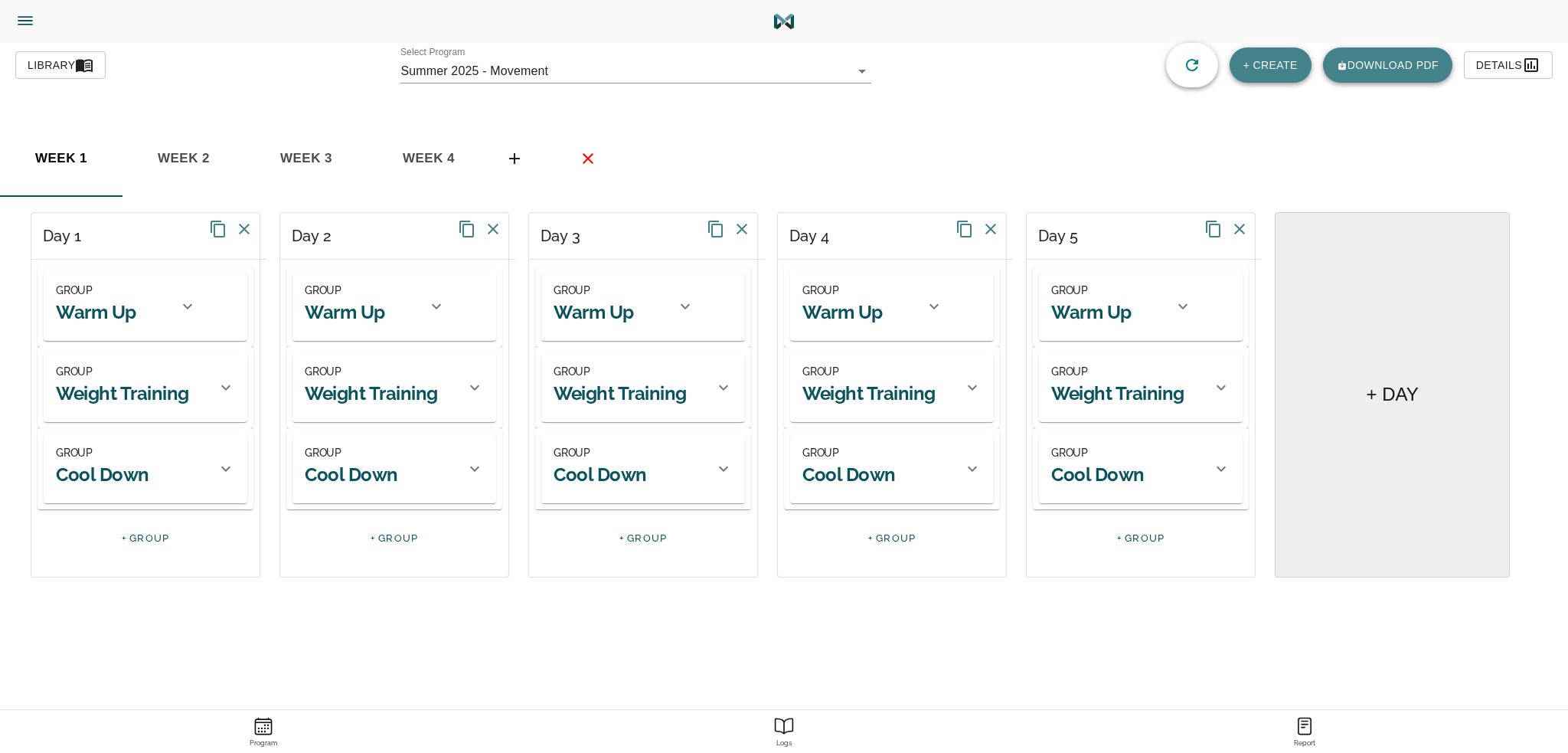 click on "GROUP Warm Up" at bounding box center (113, 306) 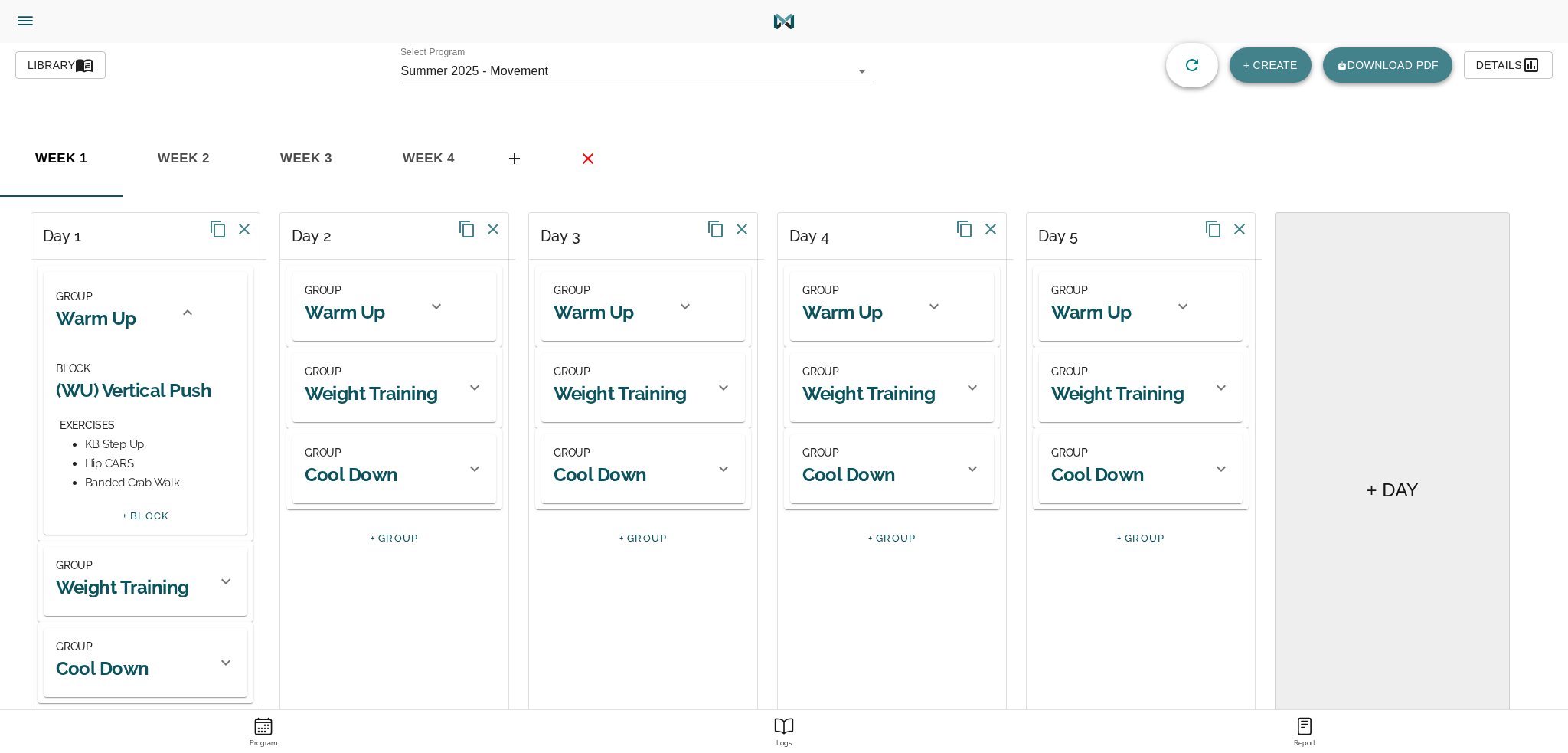 click on "GROUP Warm Up" at bounding box center (113, 313) 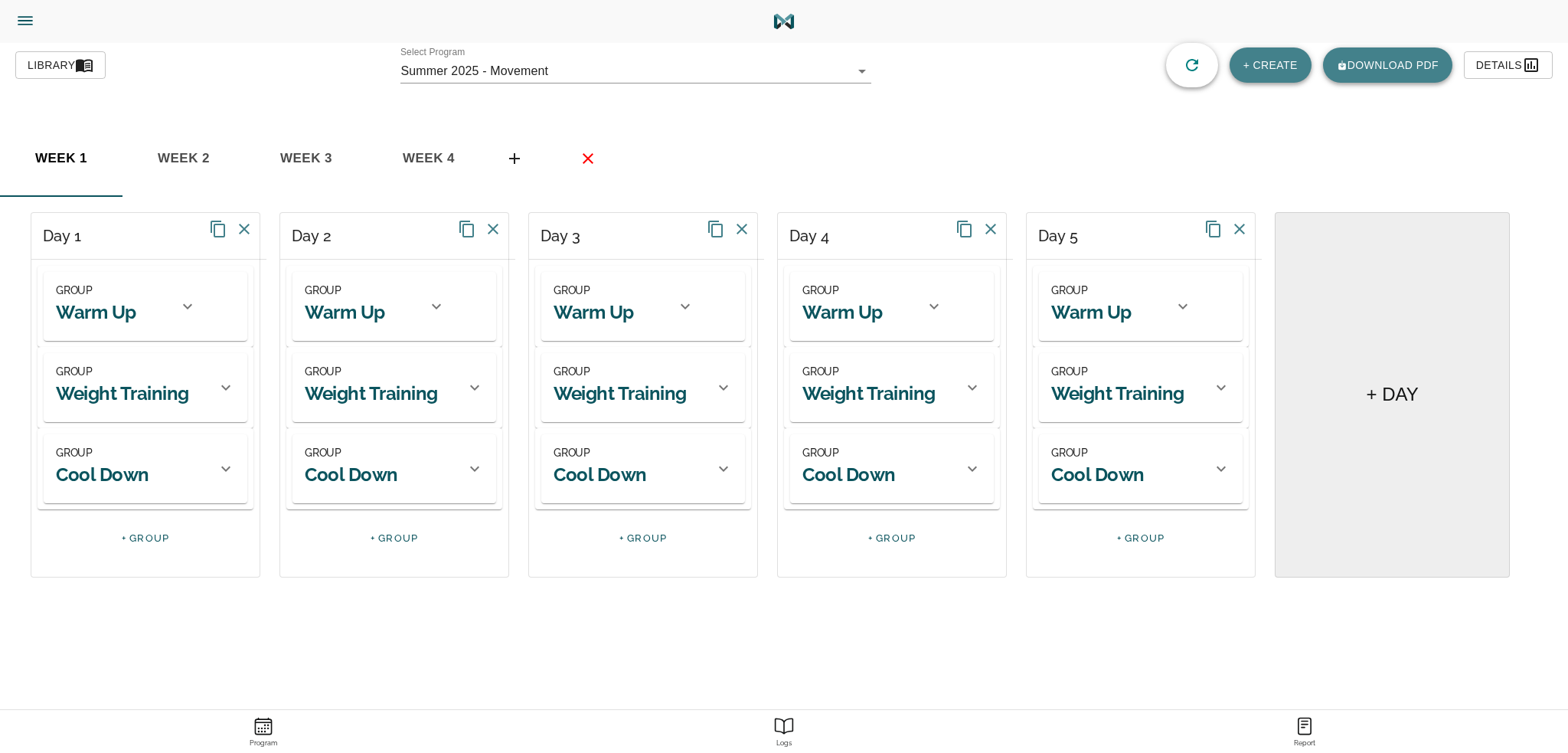 click on "GROUP Warm Up" at bounding box center (113, 306) 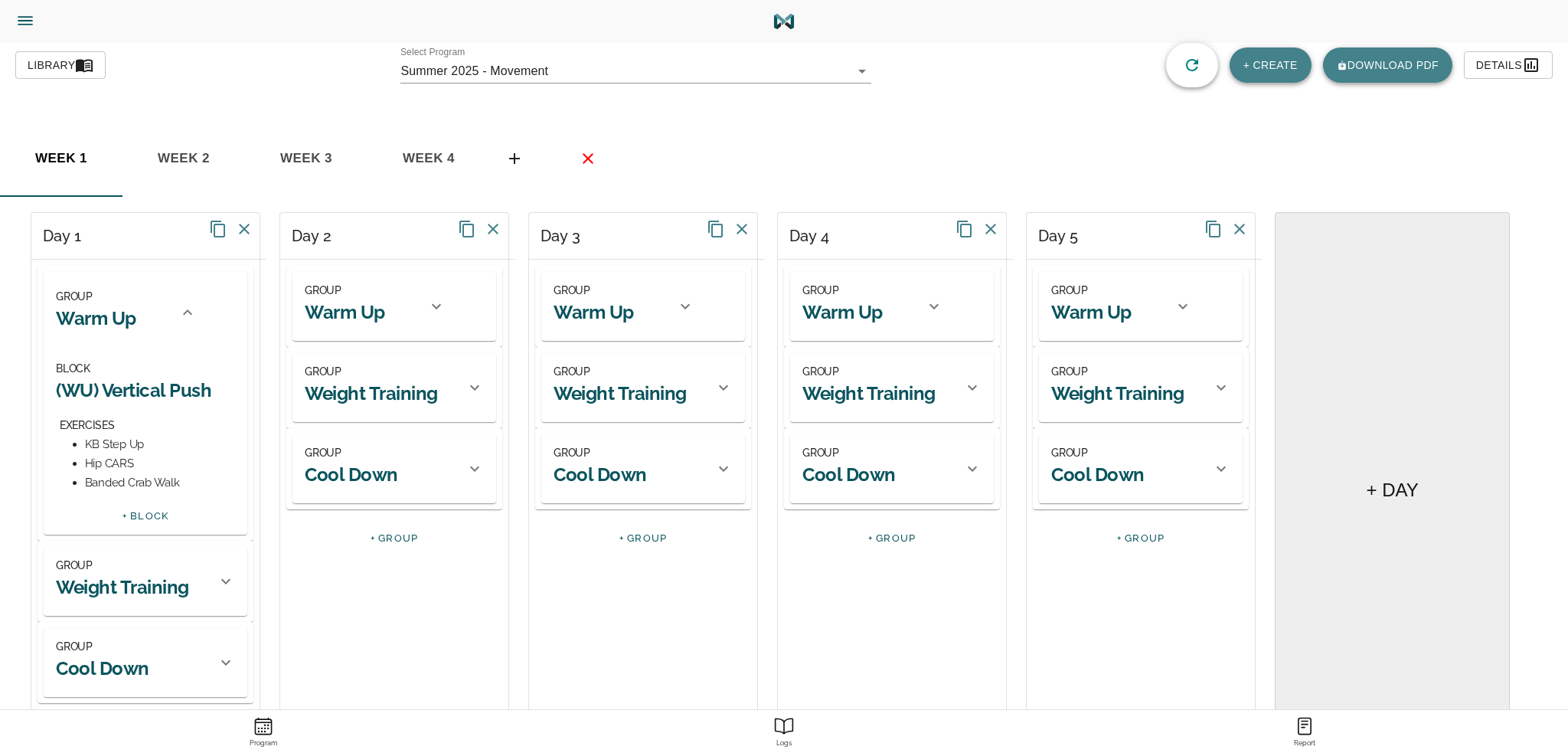 click on "GROUP Warm Up" at bounding box center (113, 313) 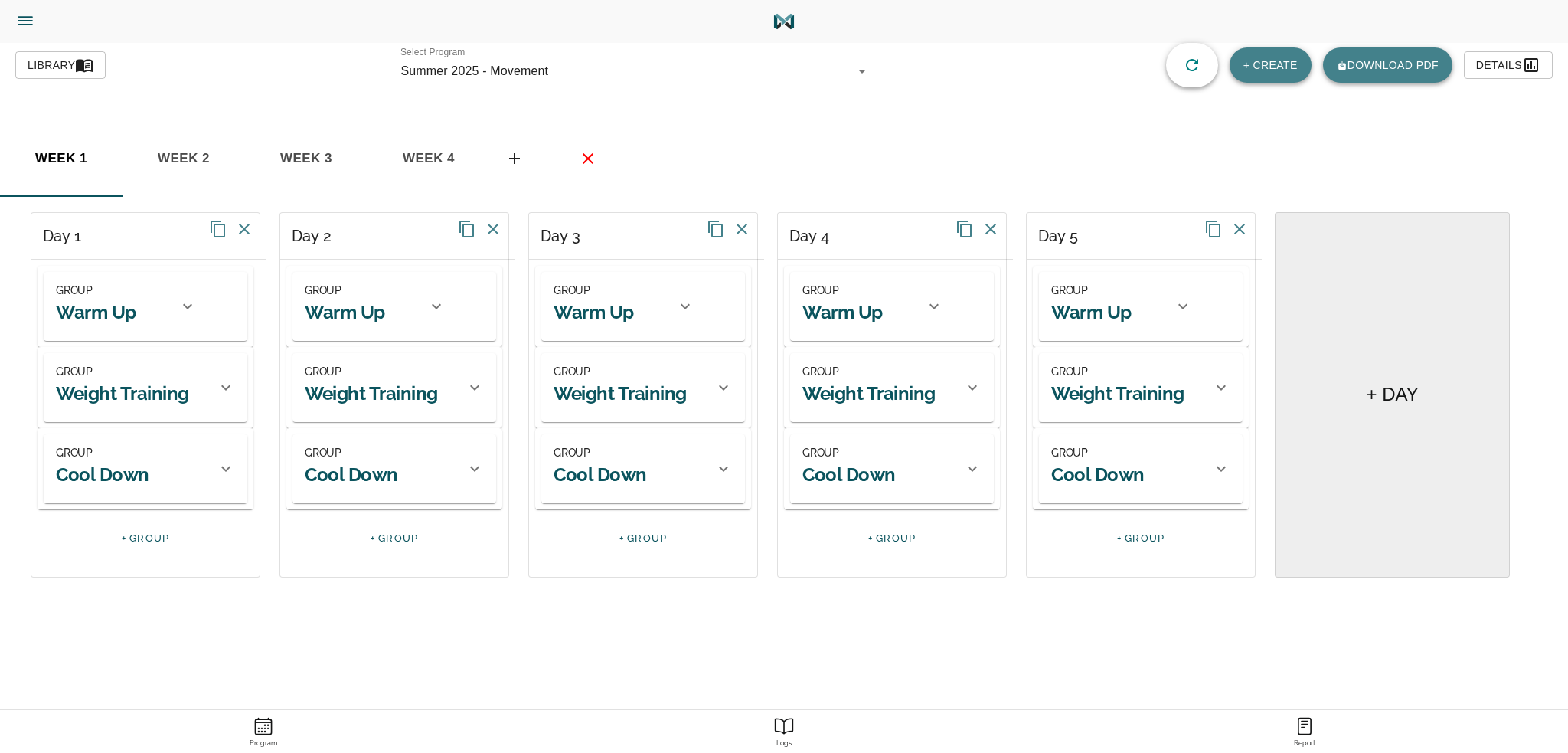 click on "Weight Training" at bounding box center [371, 393] 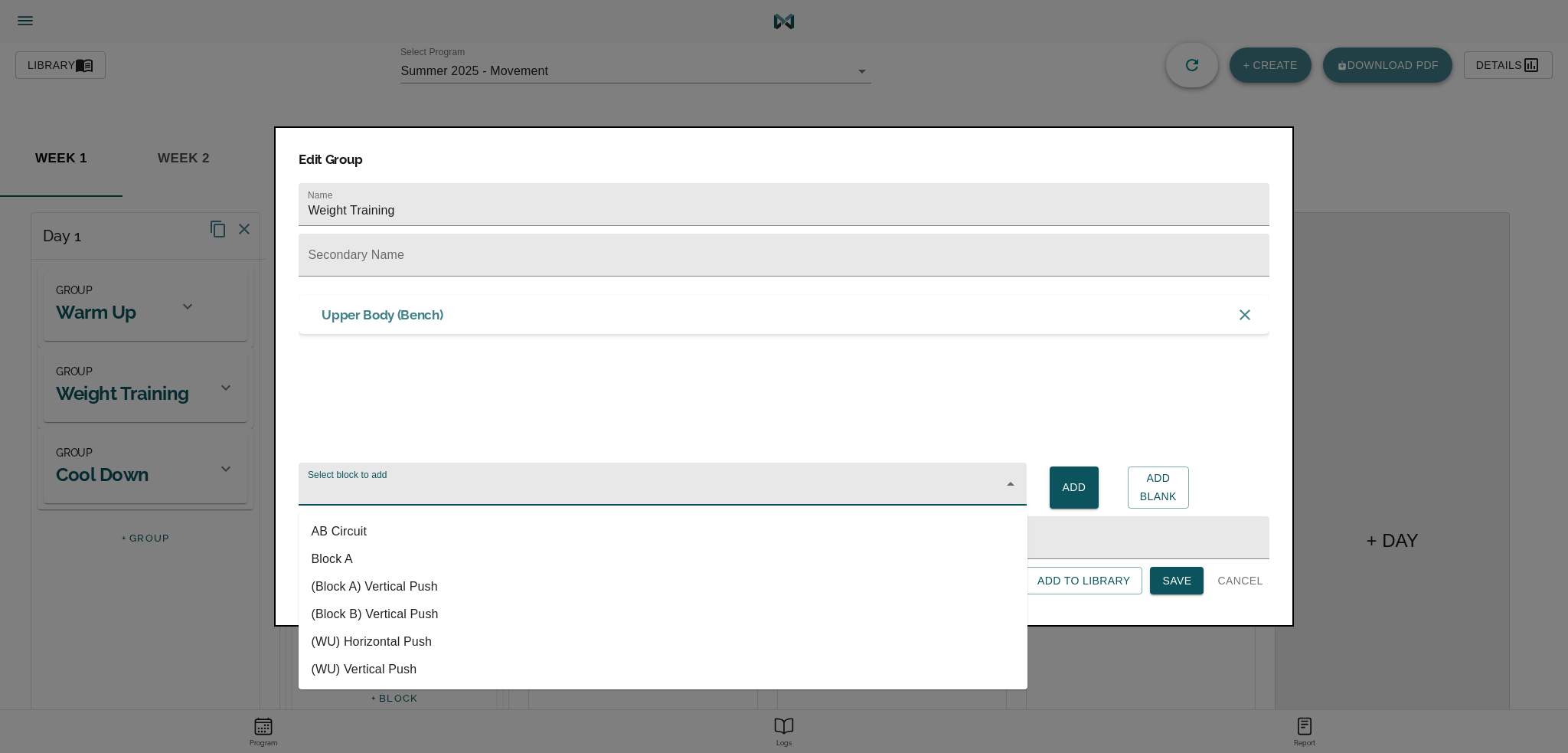 click on "Select block to add" at bounding box center (640, 491) 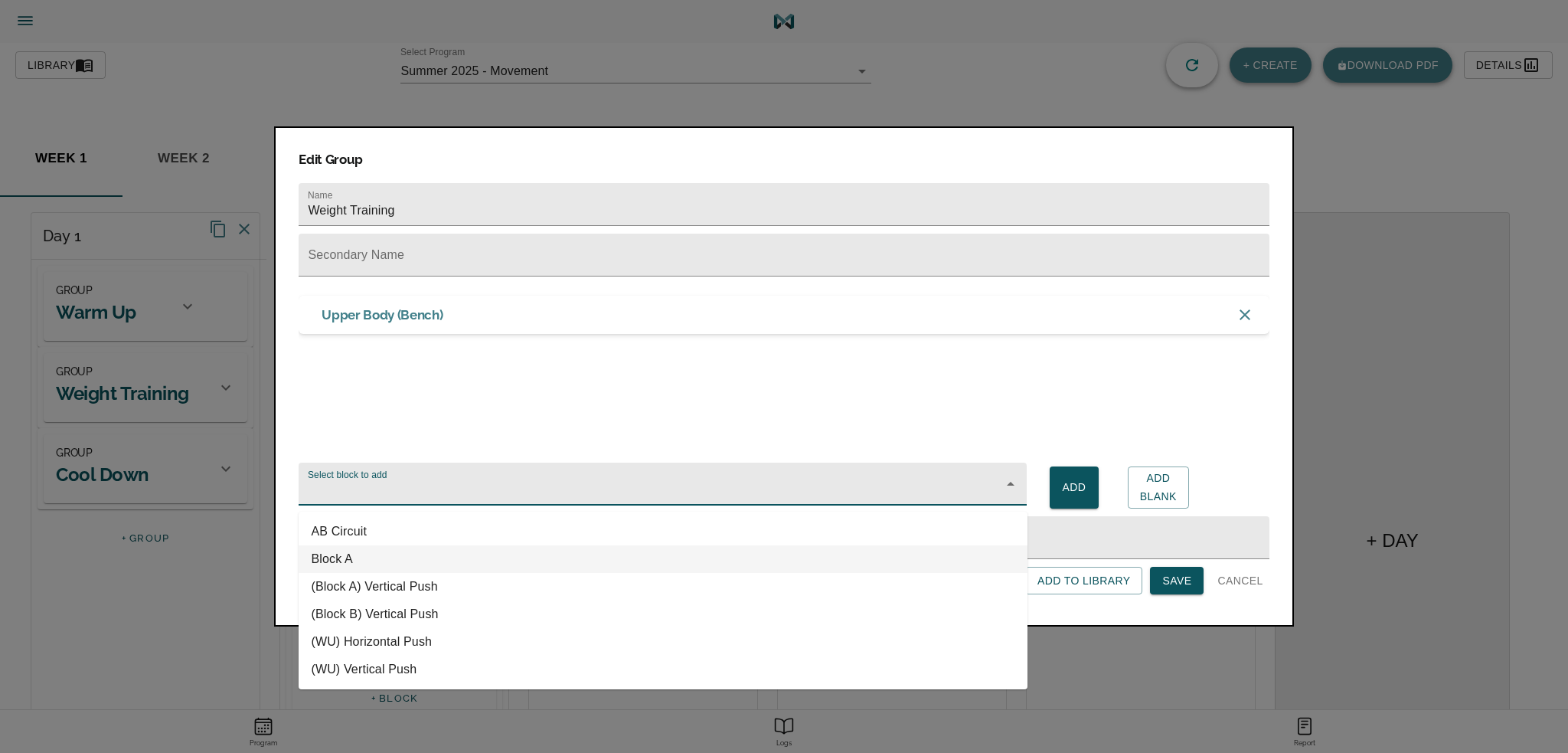 click on "Block A" at bounding box center [663, 559] 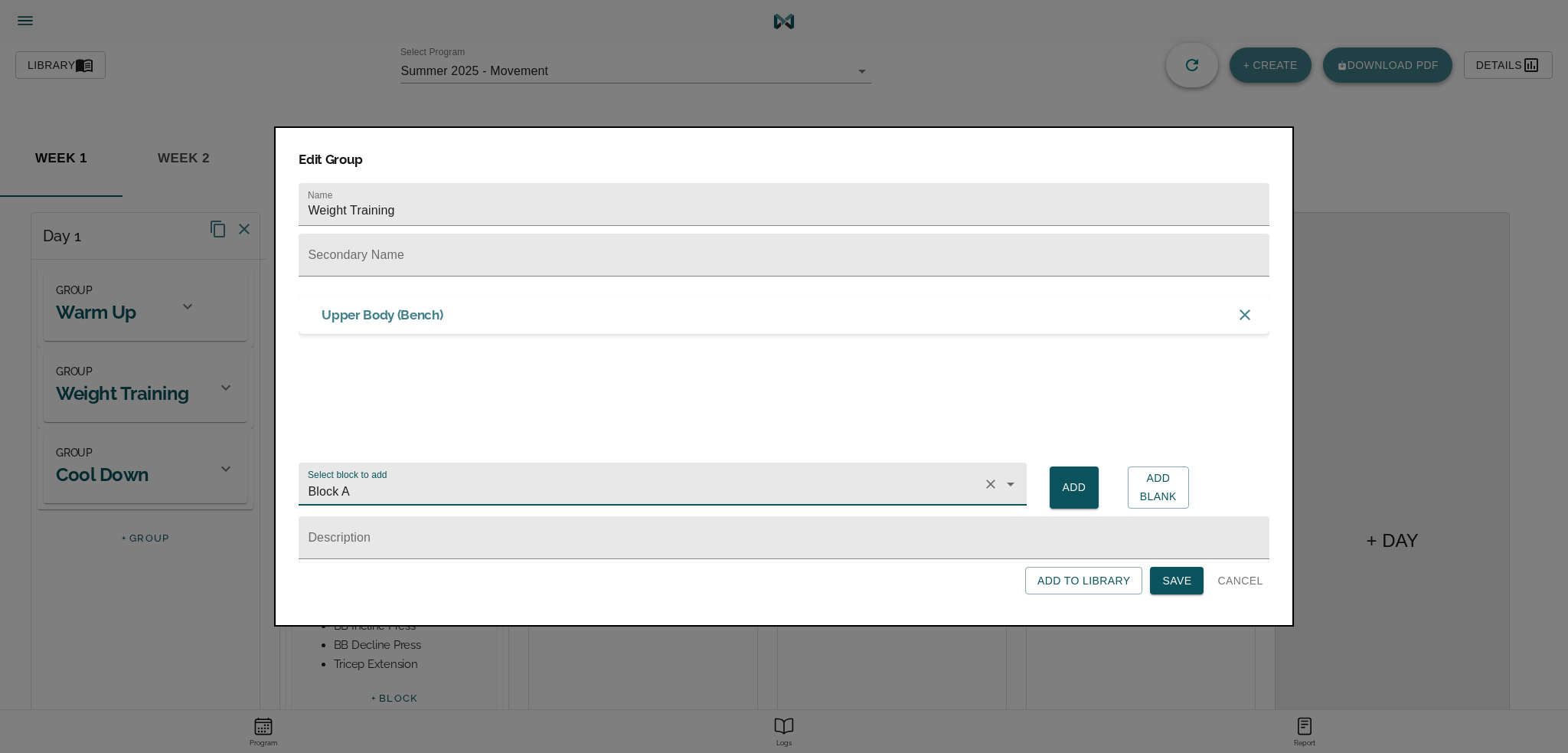 click on "Add" at bounding box center (1074, 487) 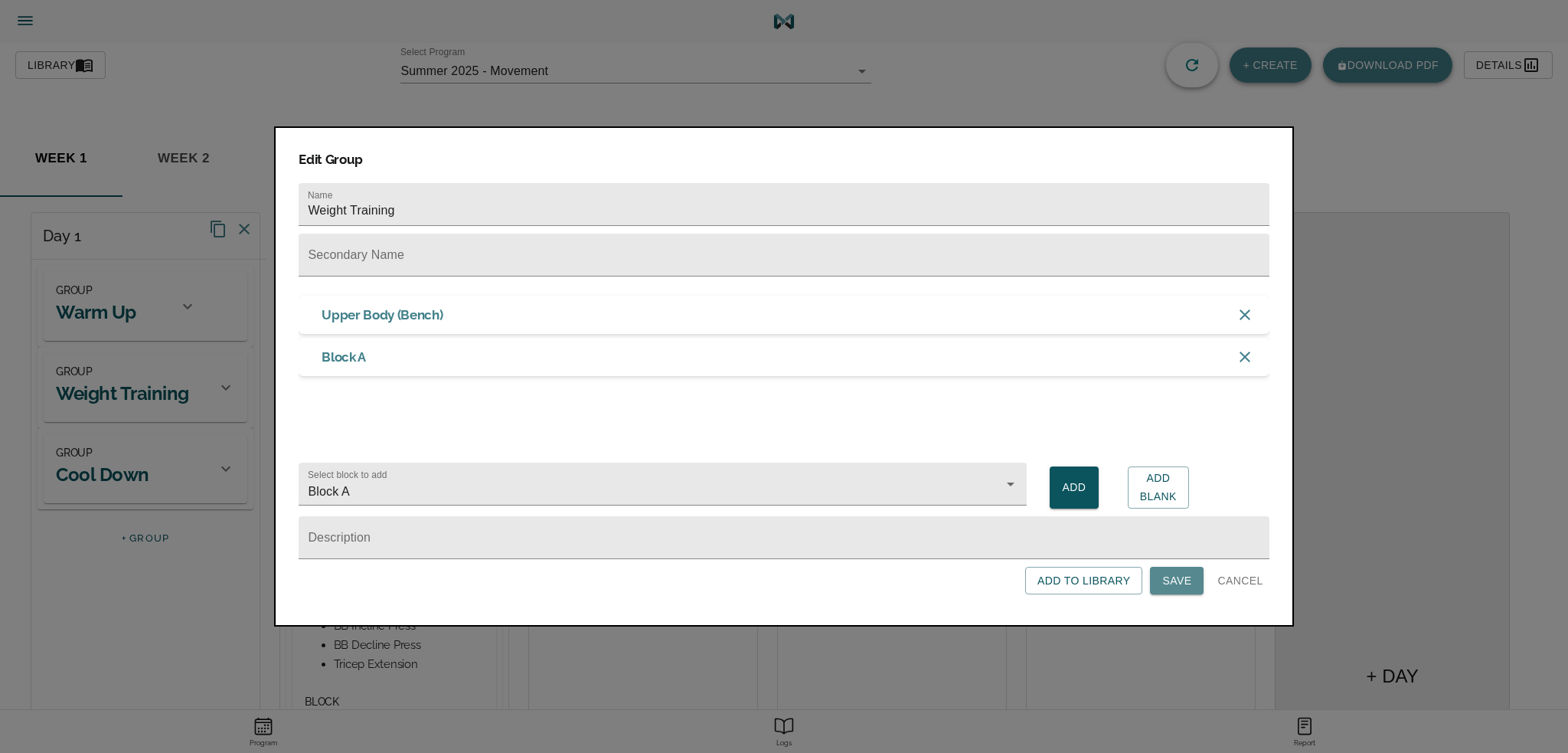 click on "Save" at bounding box center (1177, 581) 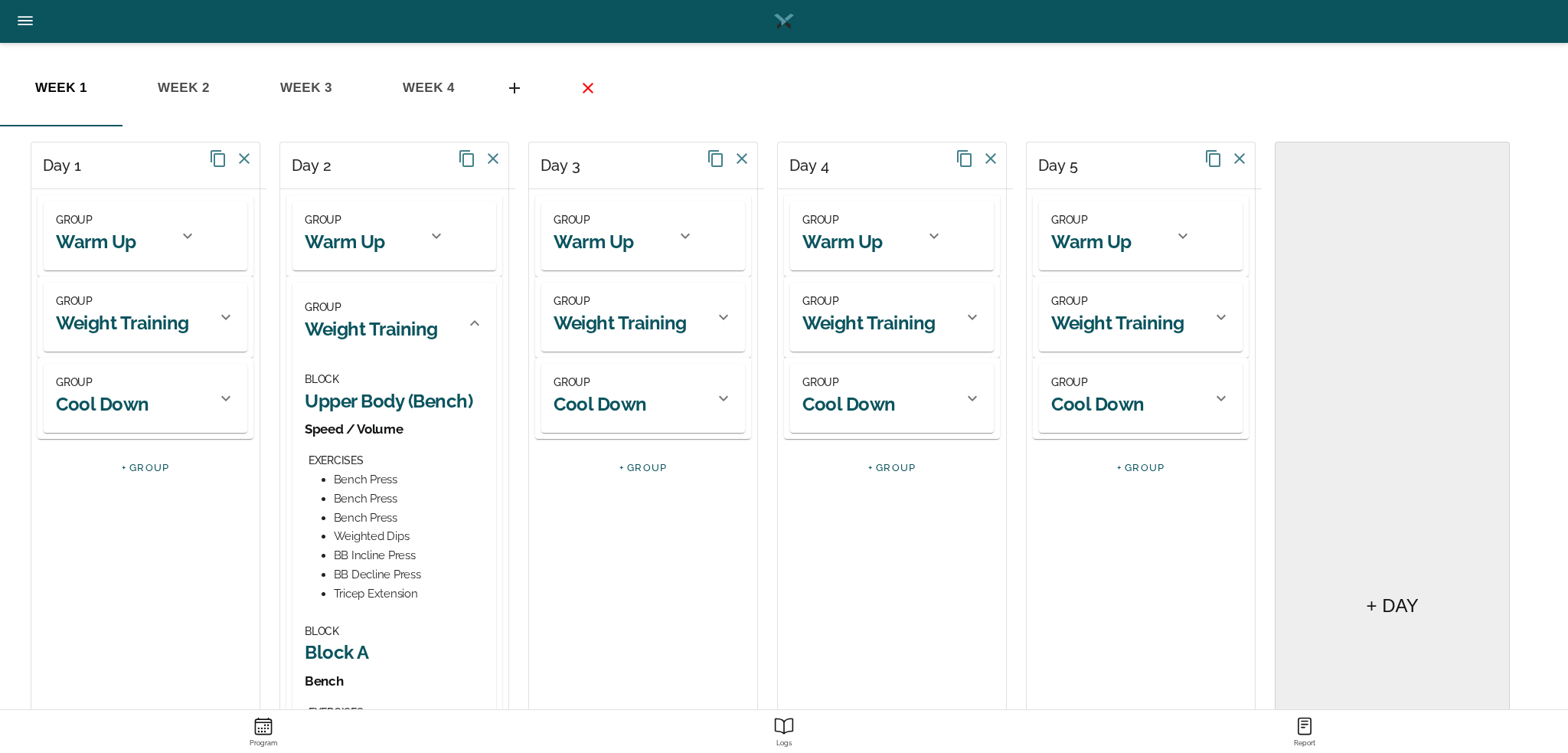 scroll, scrollTop: 67, scrollLeft: 0, axis: vertical 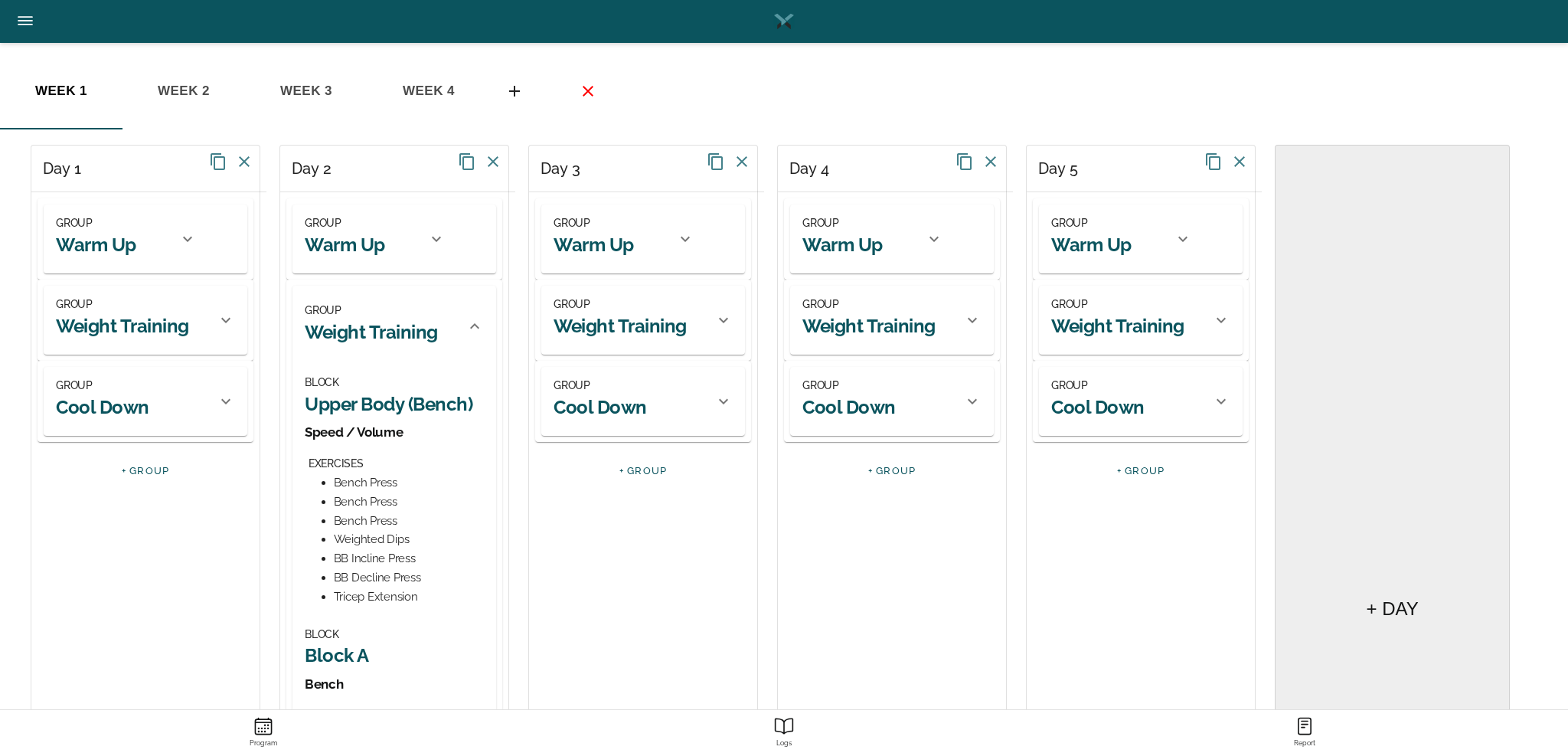 click on "Weight Training" at bounding box center [371, 332] 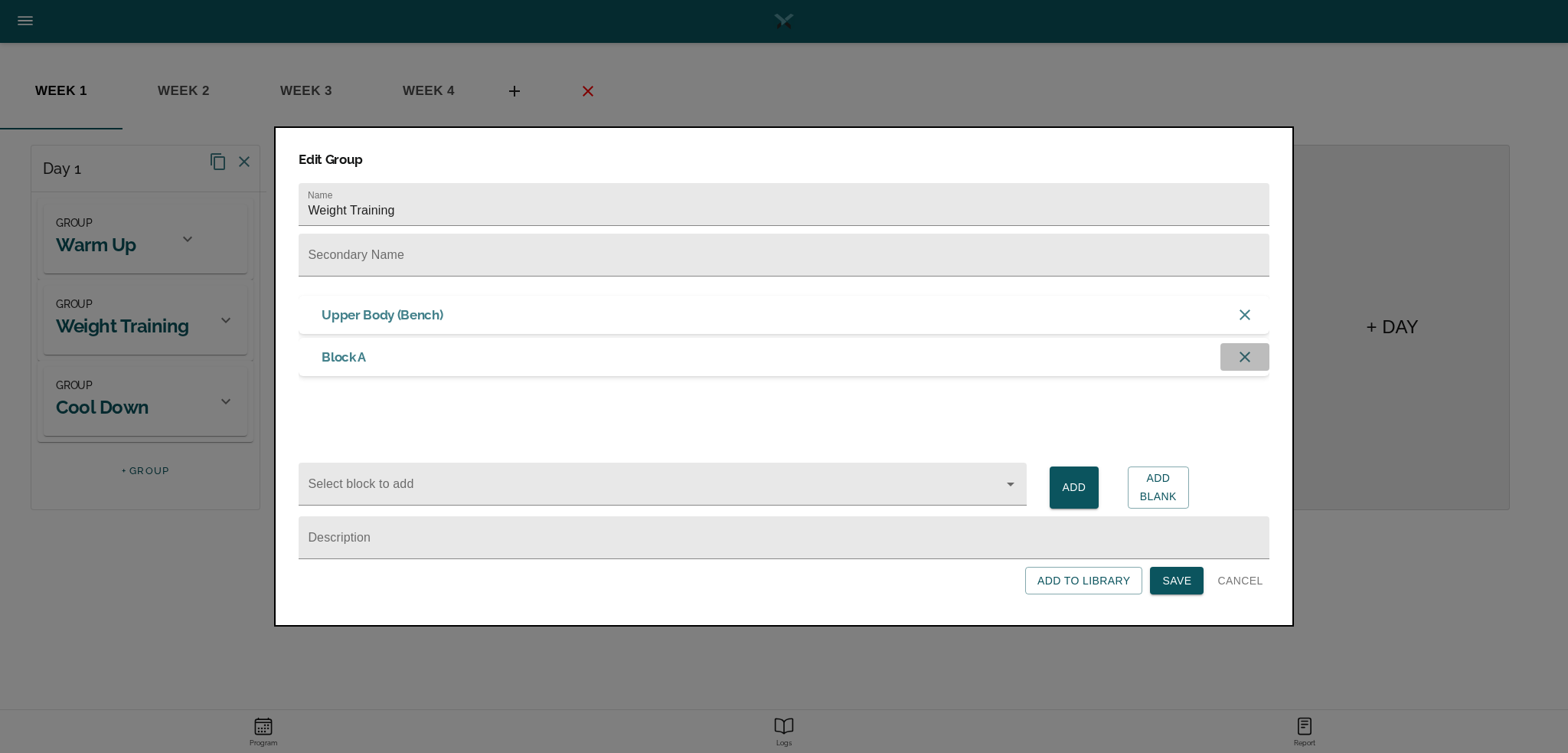 click 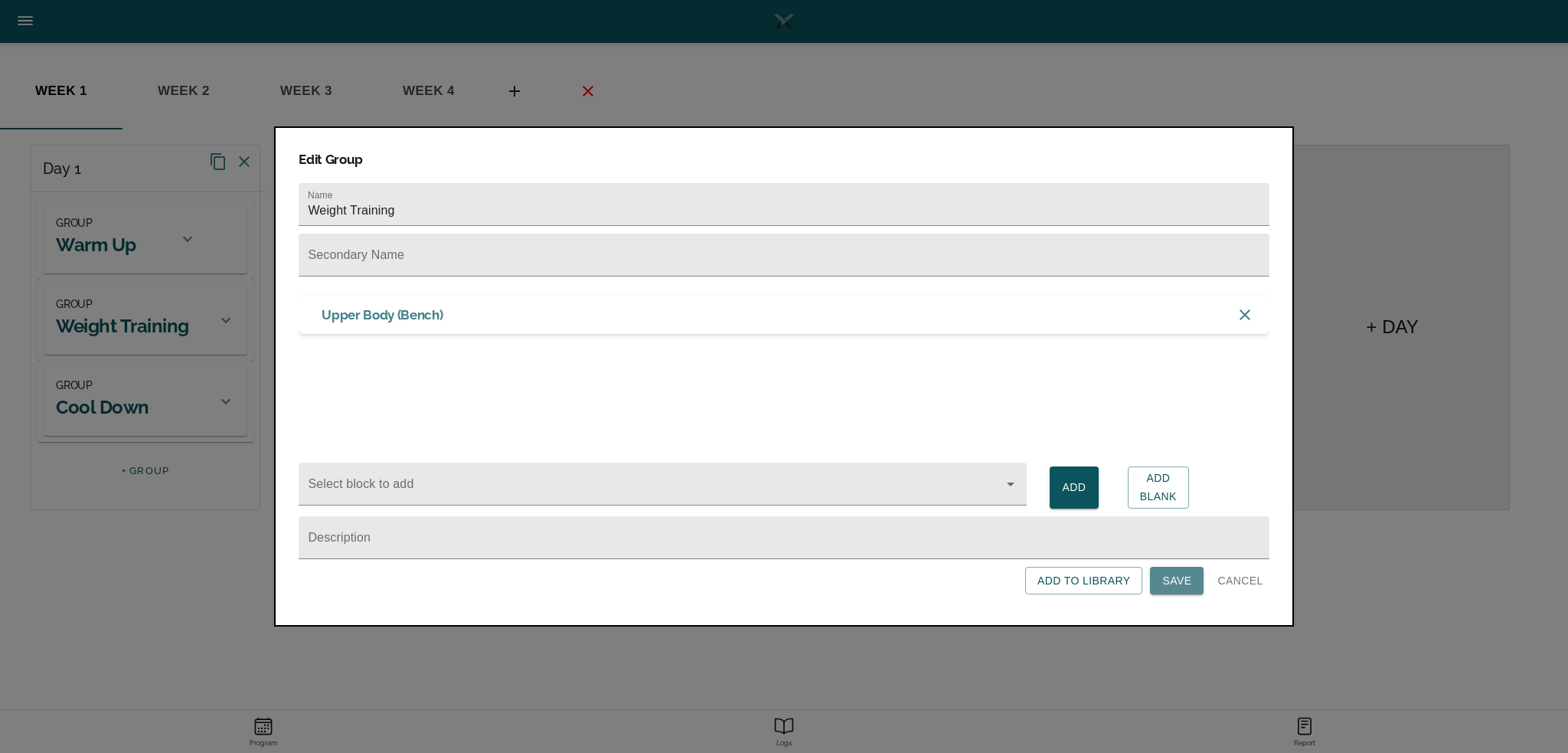 click on "Save" at bounding box center (1177, 581) 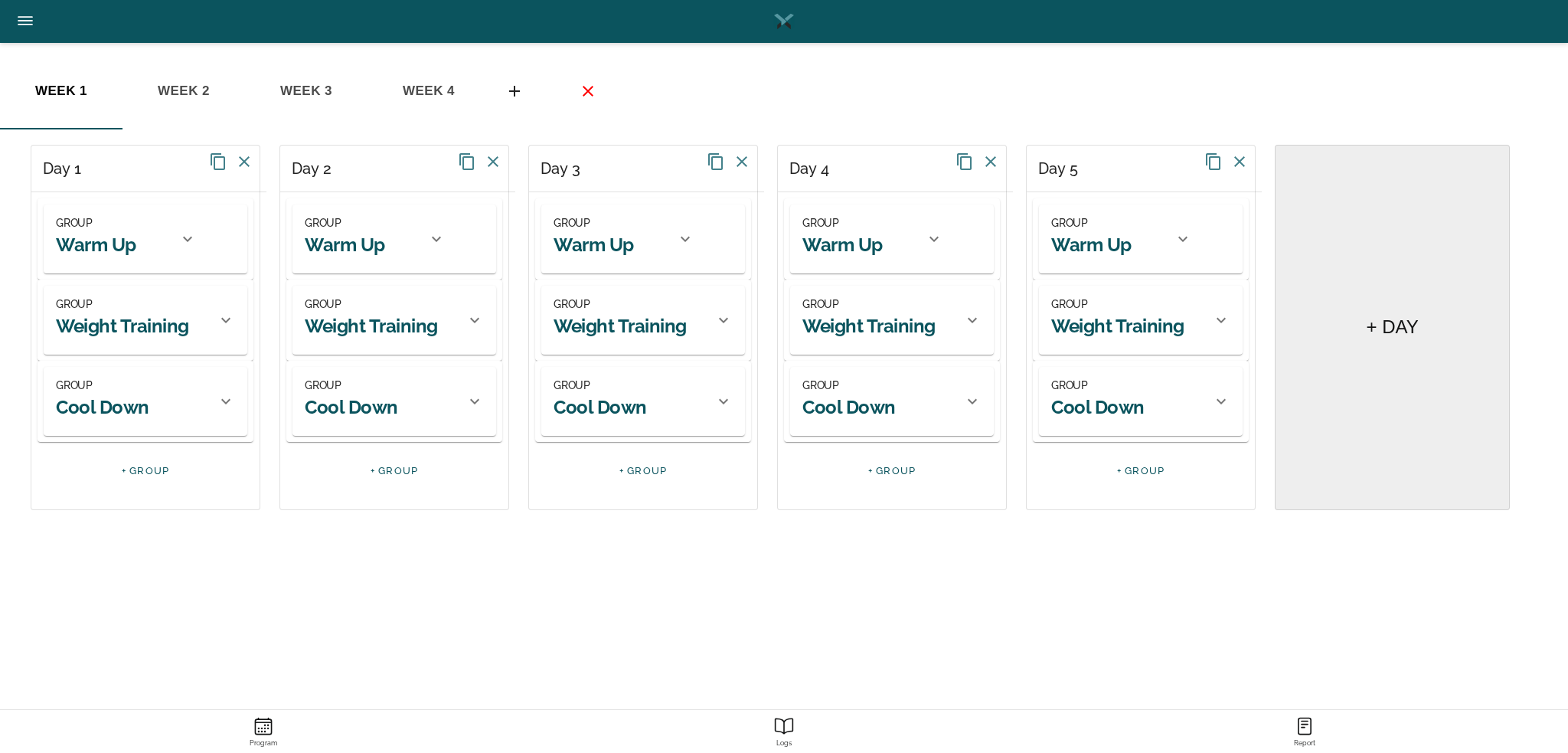 scroll, scrollTop: 0, scrollLeft: 0, axis: both 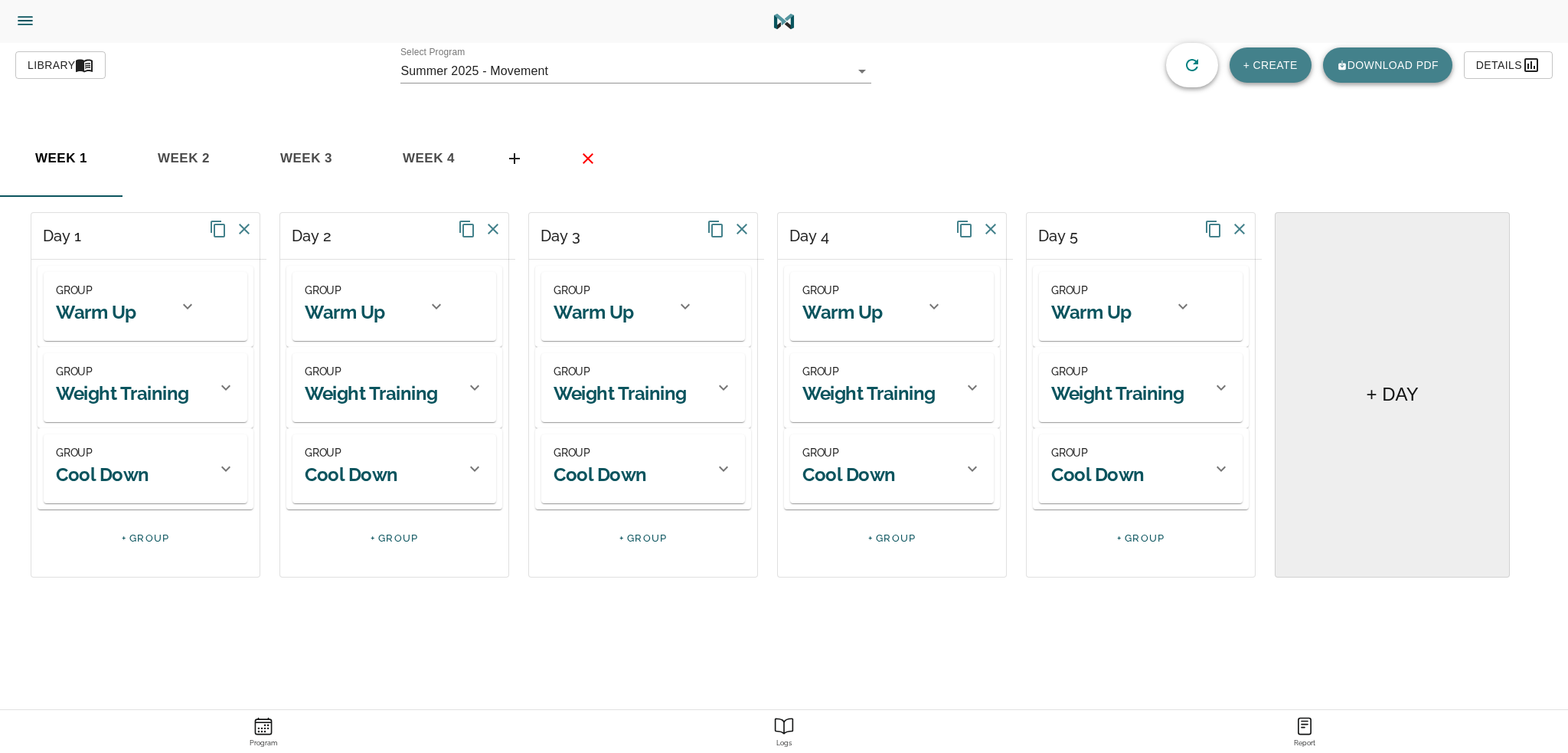 click on "Menu" 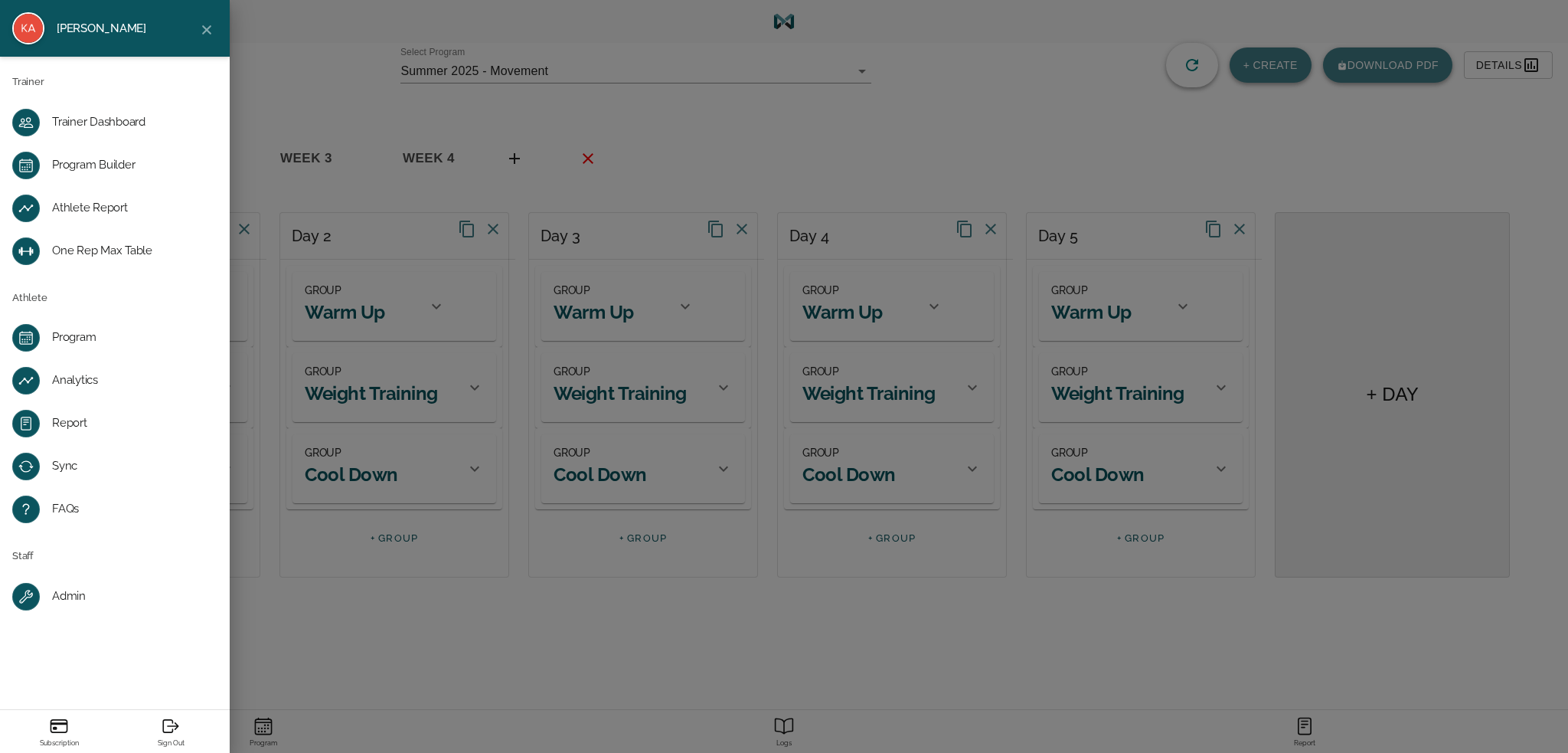click on "Trainer Dashboard" at bounding box center [115, 123] 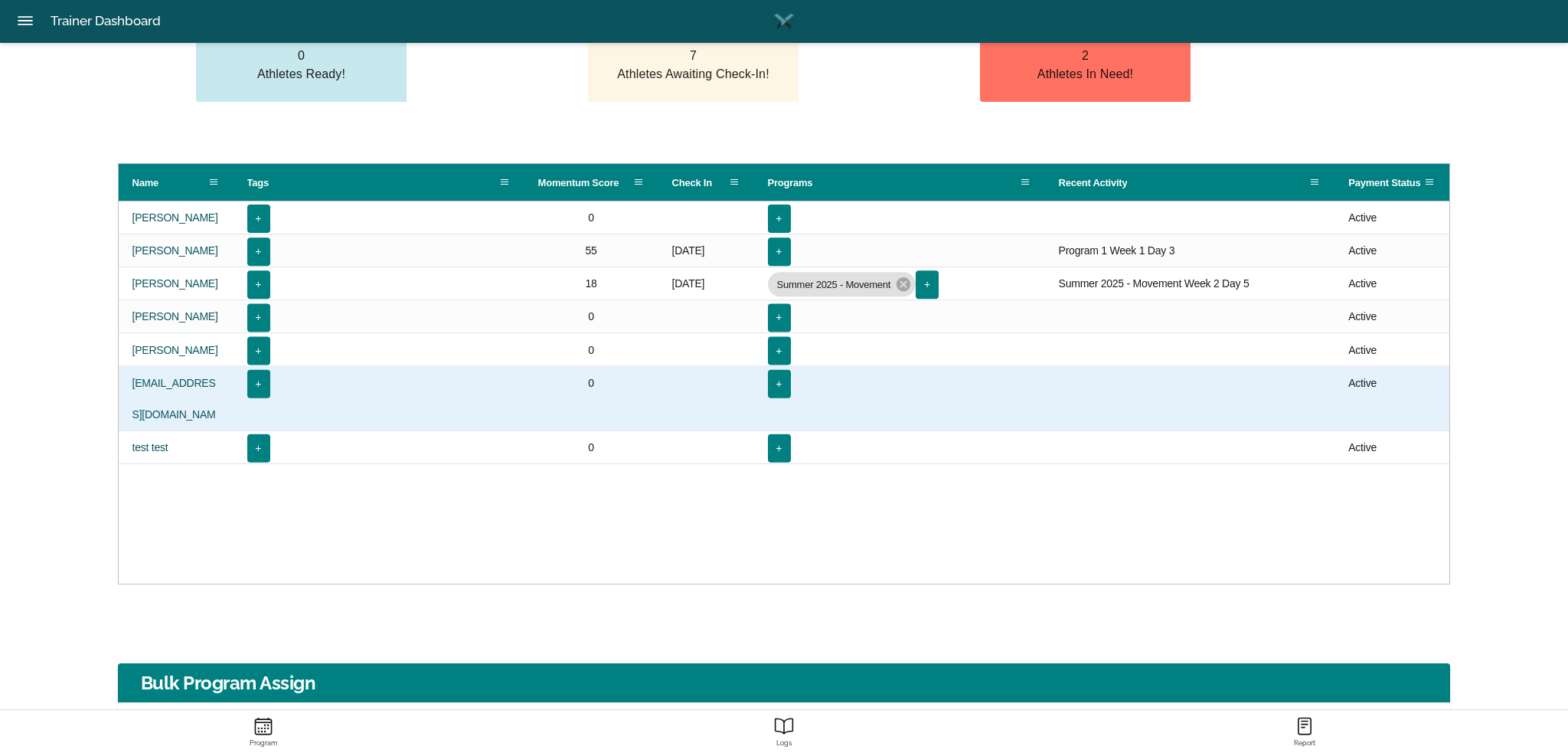 scroll, scrollTop: 75, scrollLeft: 0, axis: vertical 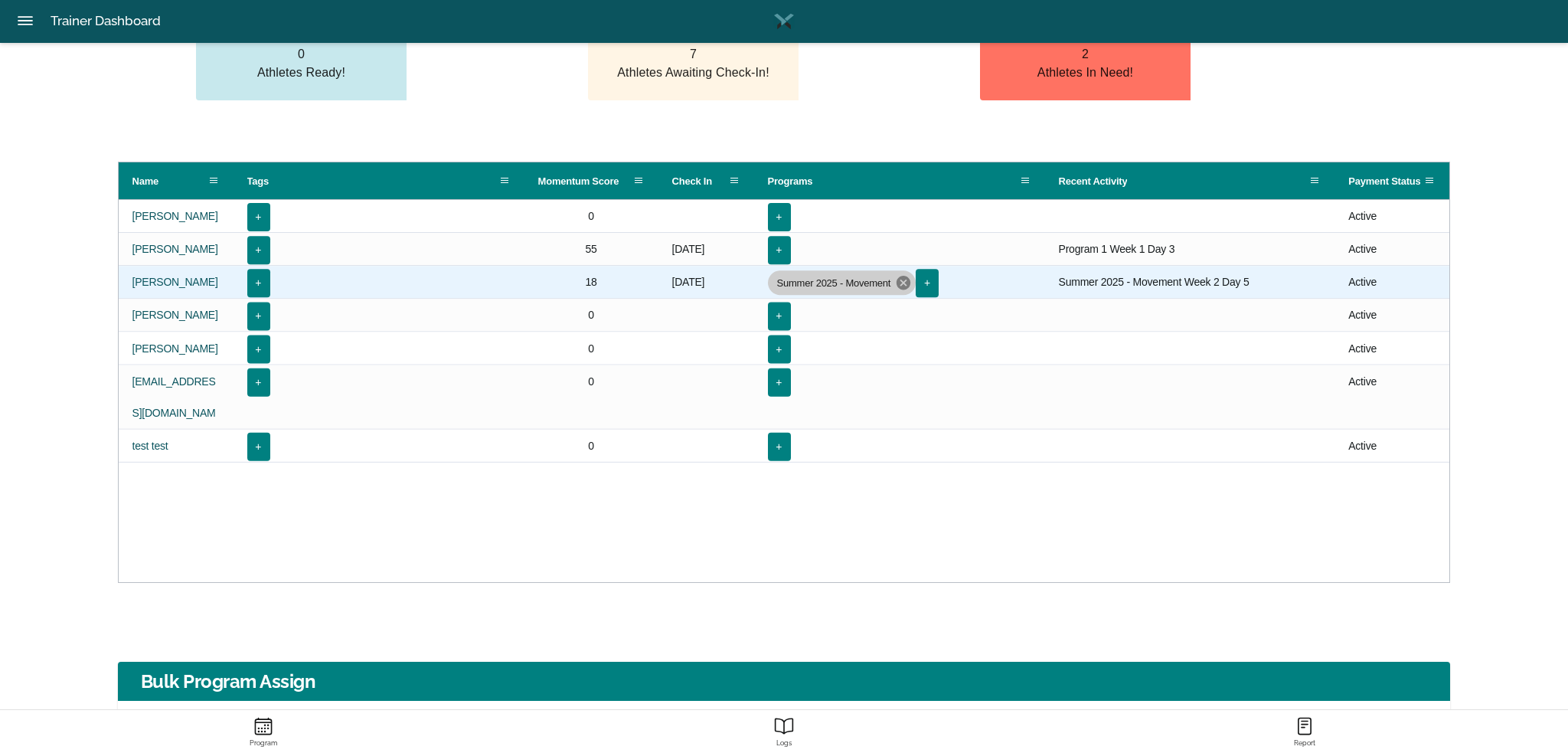 click 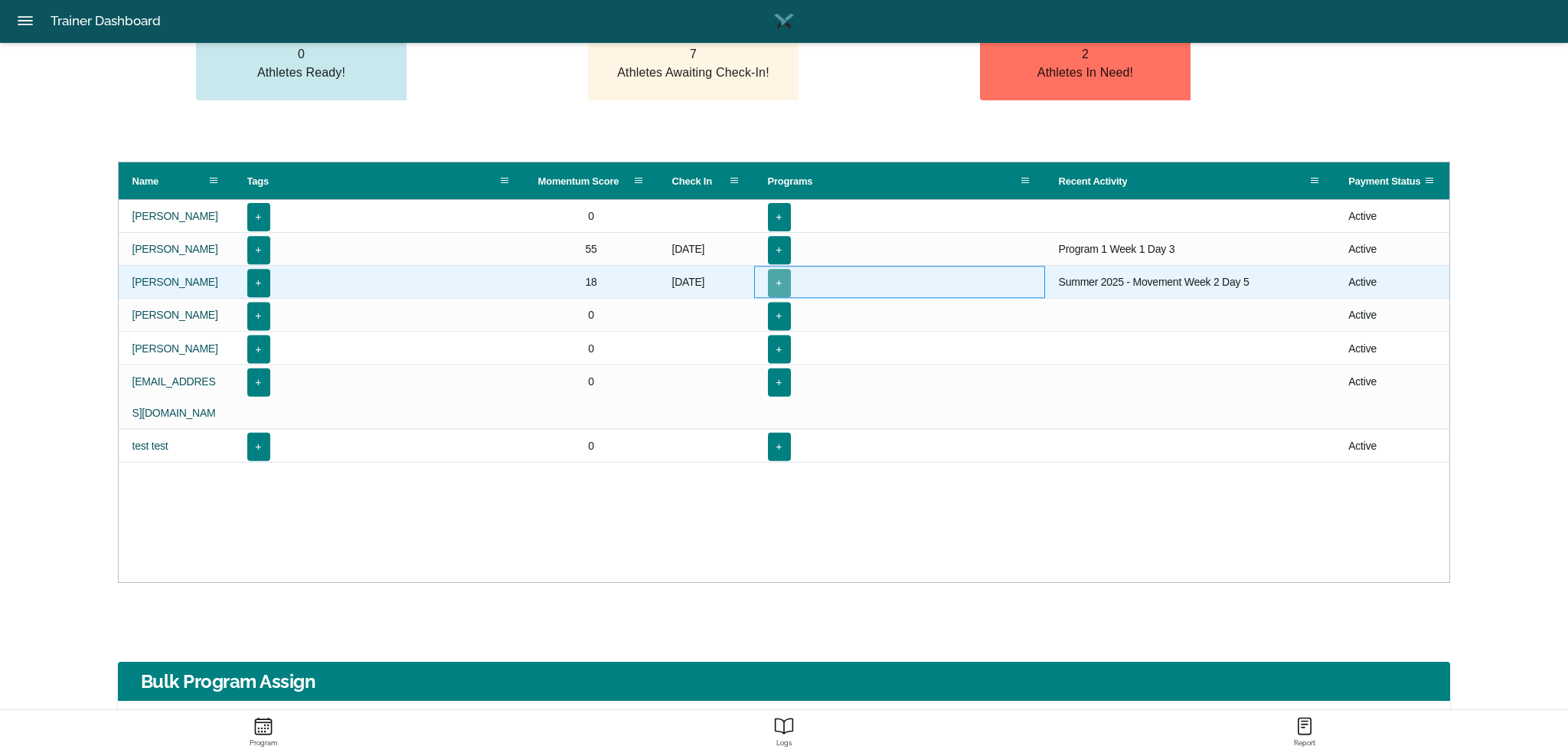 click on "+" at bounding box center [779, 283] 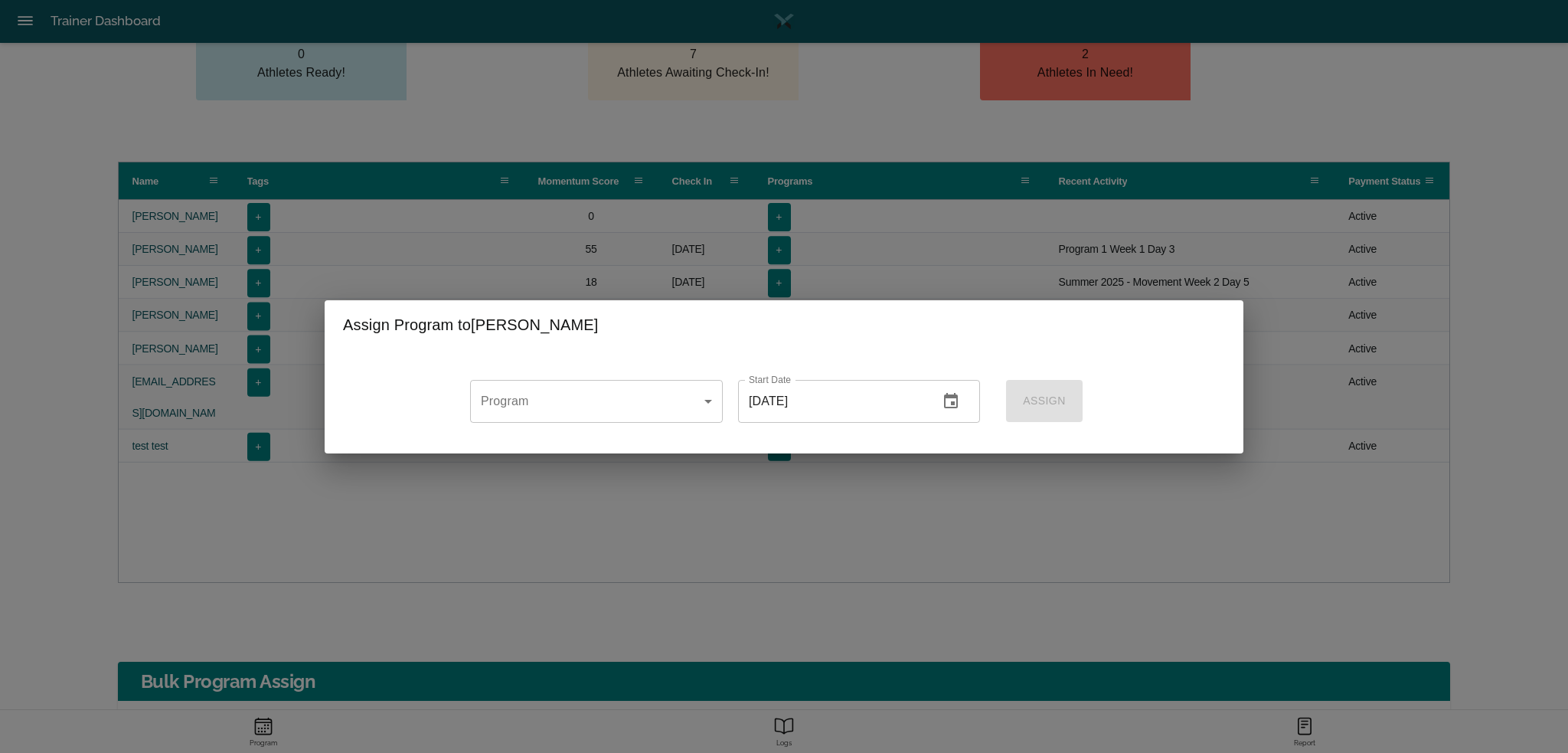 click on "[PERSON_NAME] Trainer Trainer Dashboard Program Builder Athlete Report One Rep Max Table Athlete Program Analytics Report Sync FAQs Staff Admin Subscription Sign Out Trainer Dashboard Client Count: 7 0 Athletes Ready! 7 Athletes Awaiting Check-In! 2 Athletes In Need!
Name
Tags
Momentum Score
+" at bounding box center (784, 429) 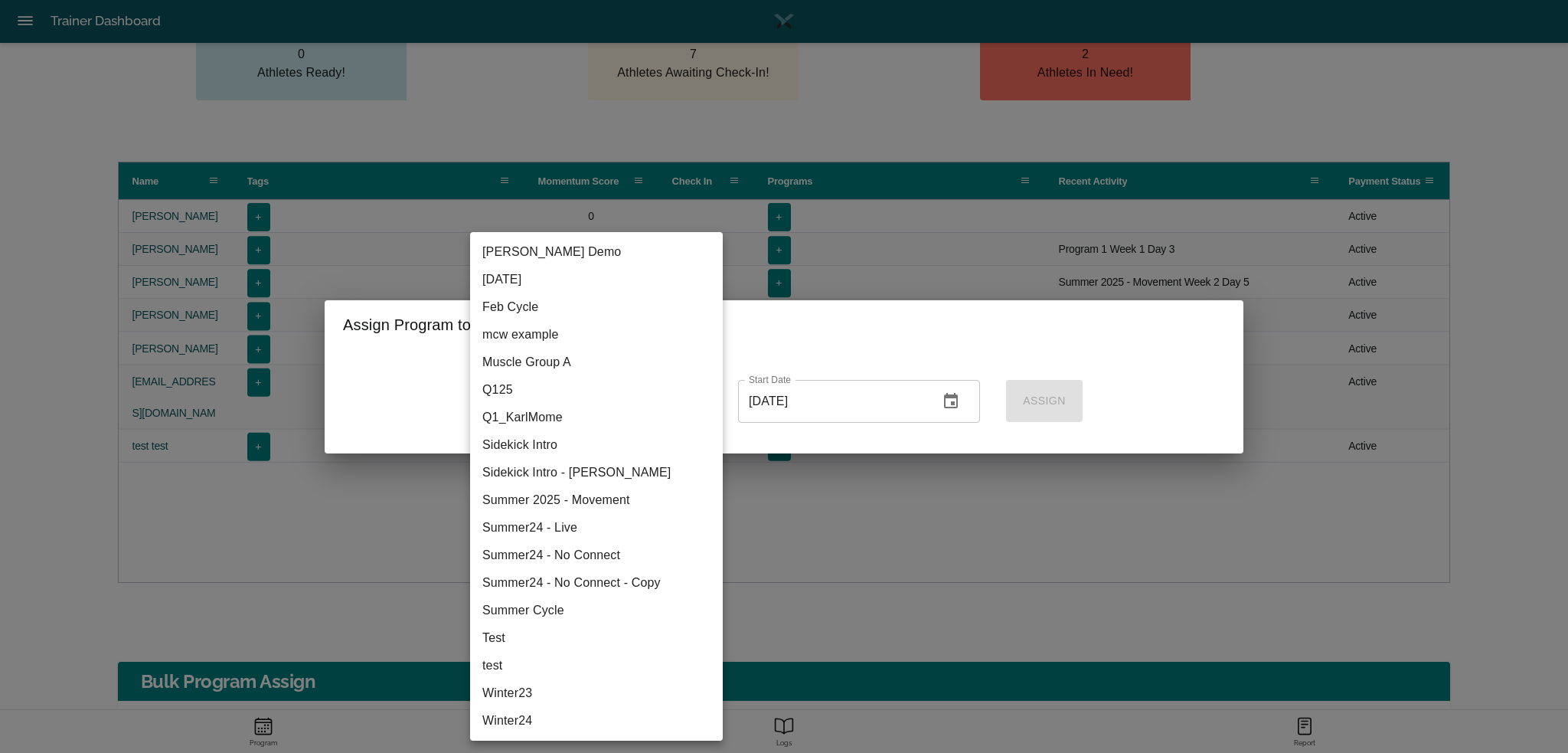 click on "Summer 2025 - Movement" at bounding box center (596, 500) 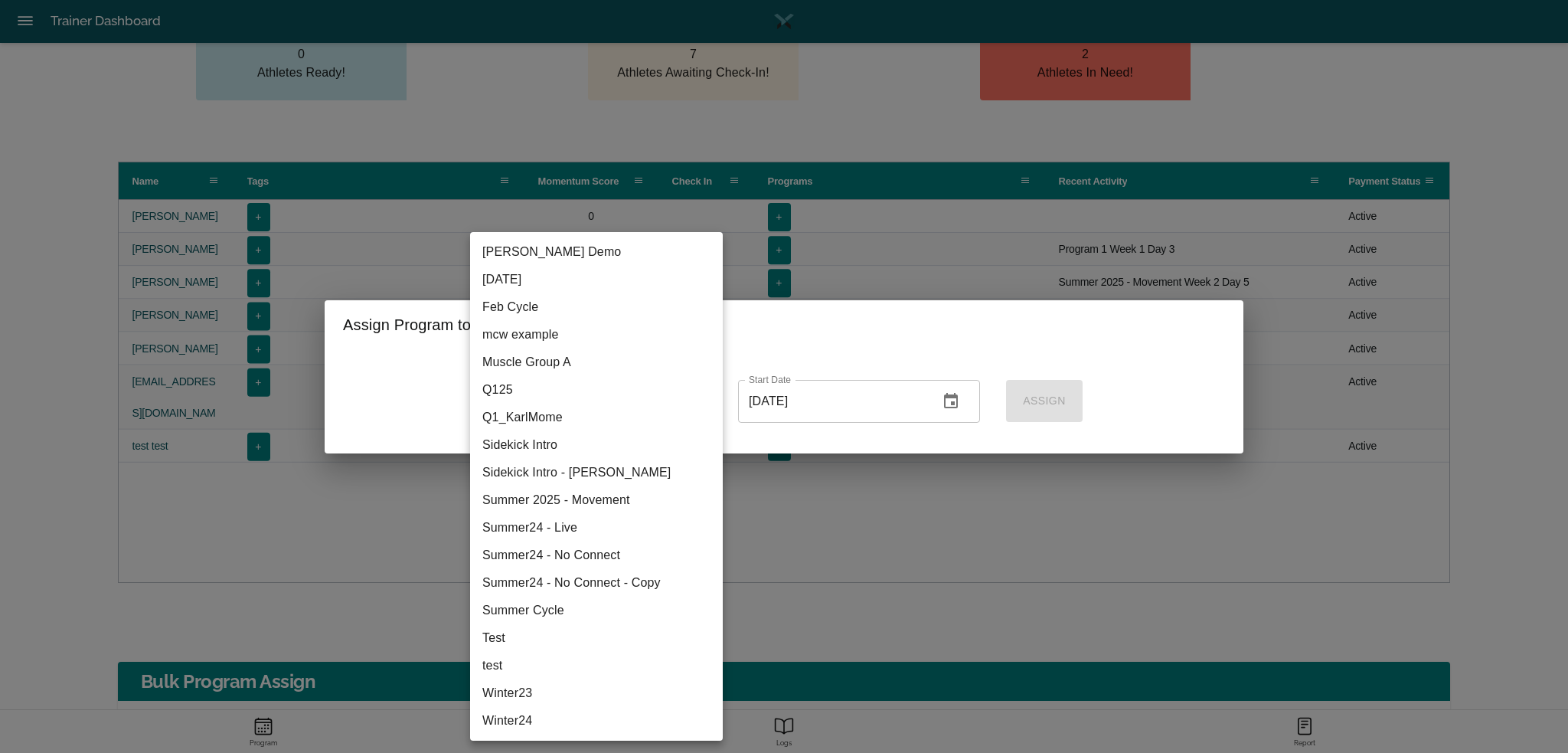 type on "[object Object]" 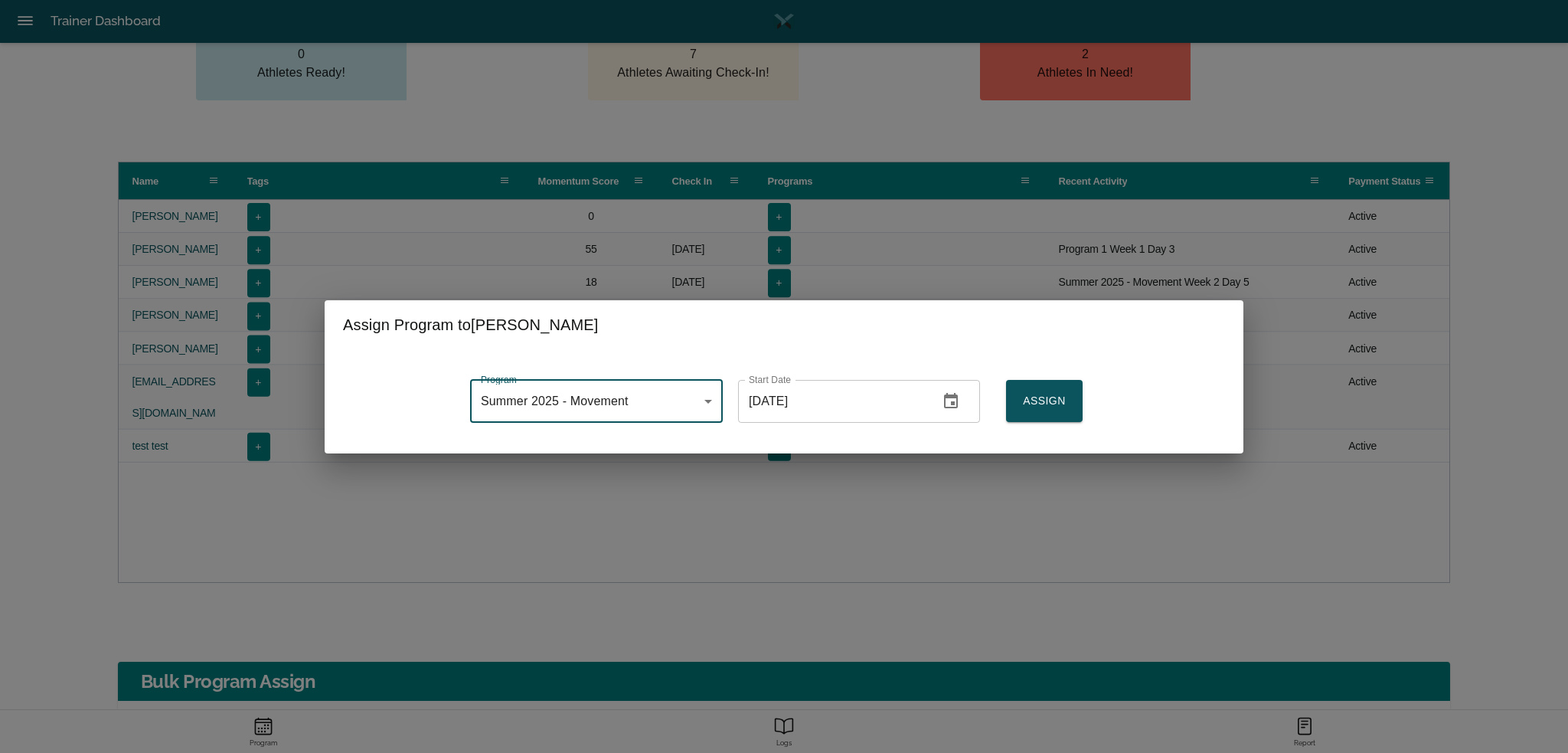 click on "Assign" at bounding box center [1044, 401] 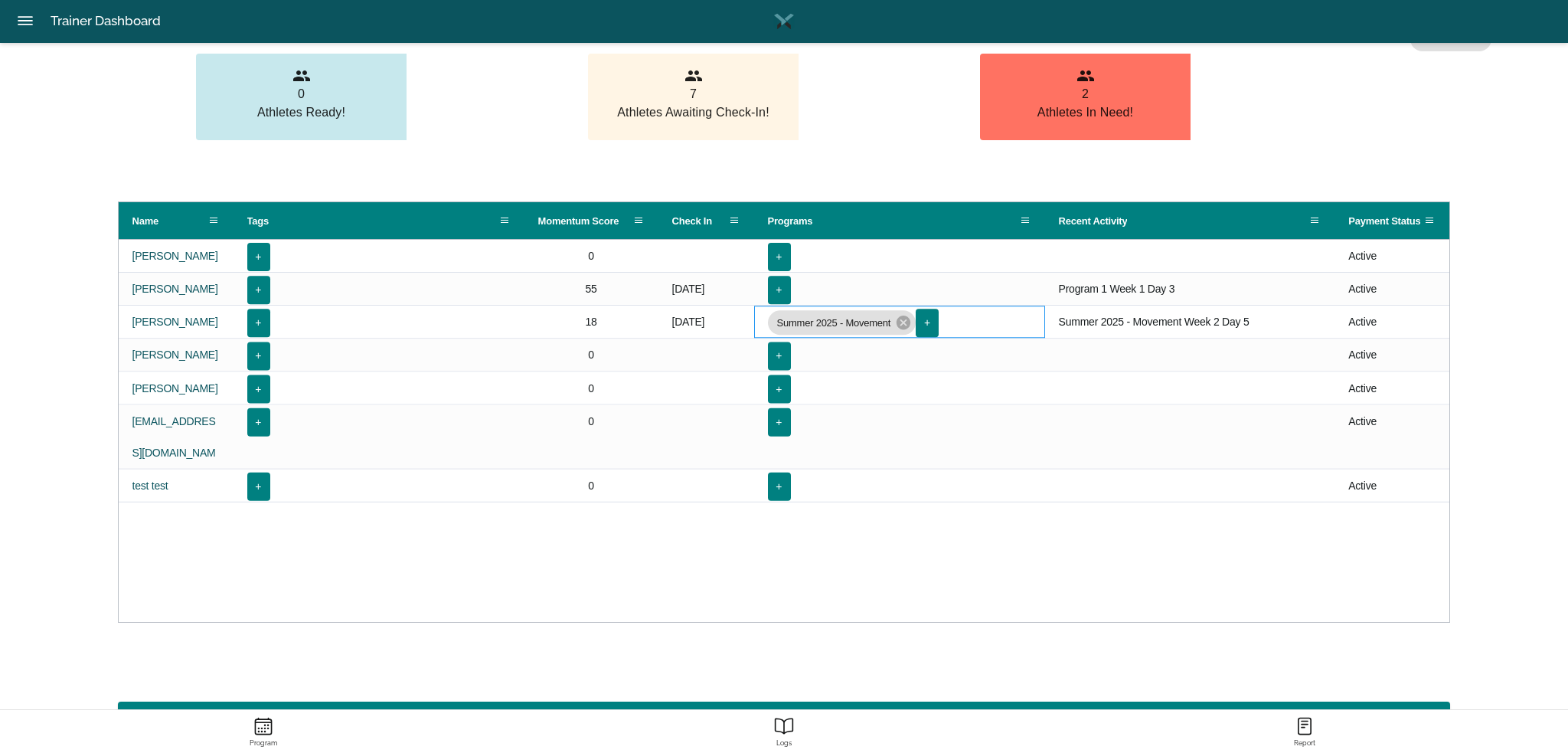 scroll, scrollTop: 0, scrollLeft: 0, axis: both 